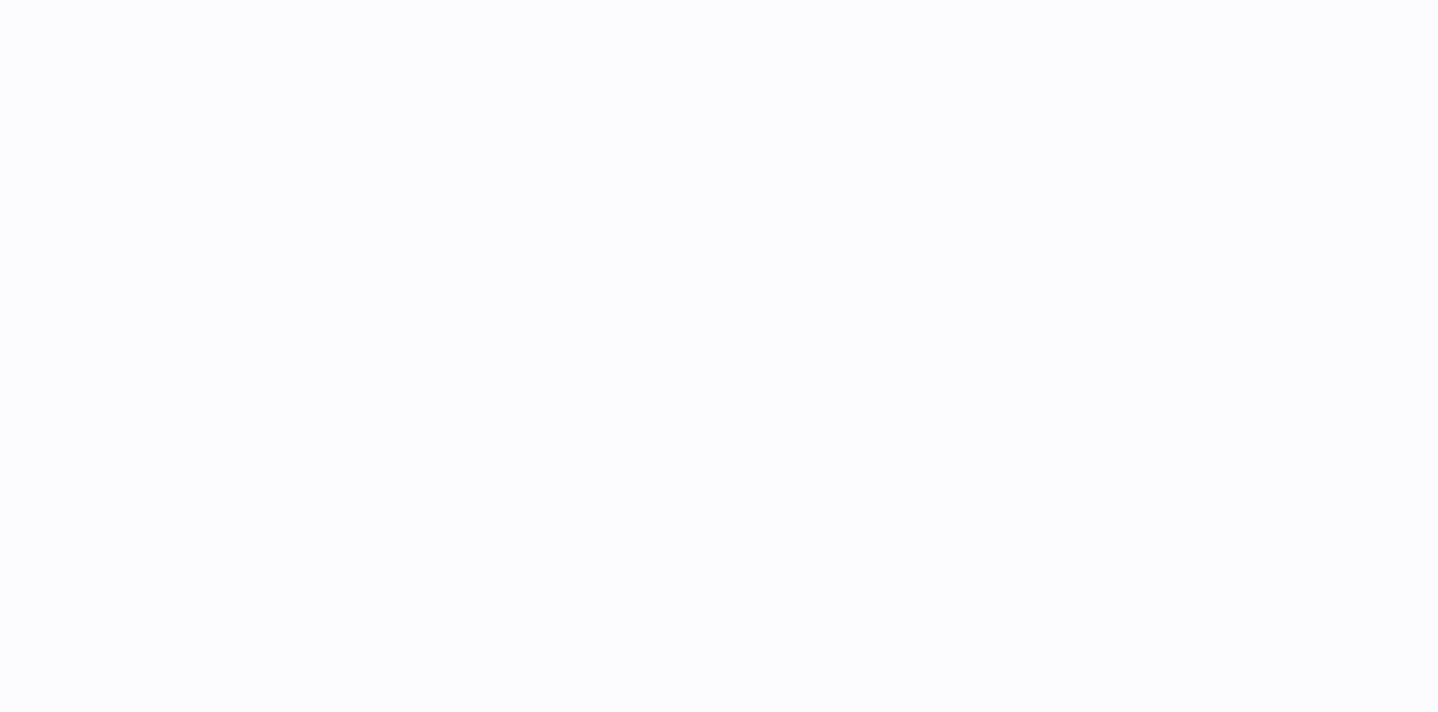 scroll, scrollTop: 0, scrollLeft: 0, axis: both 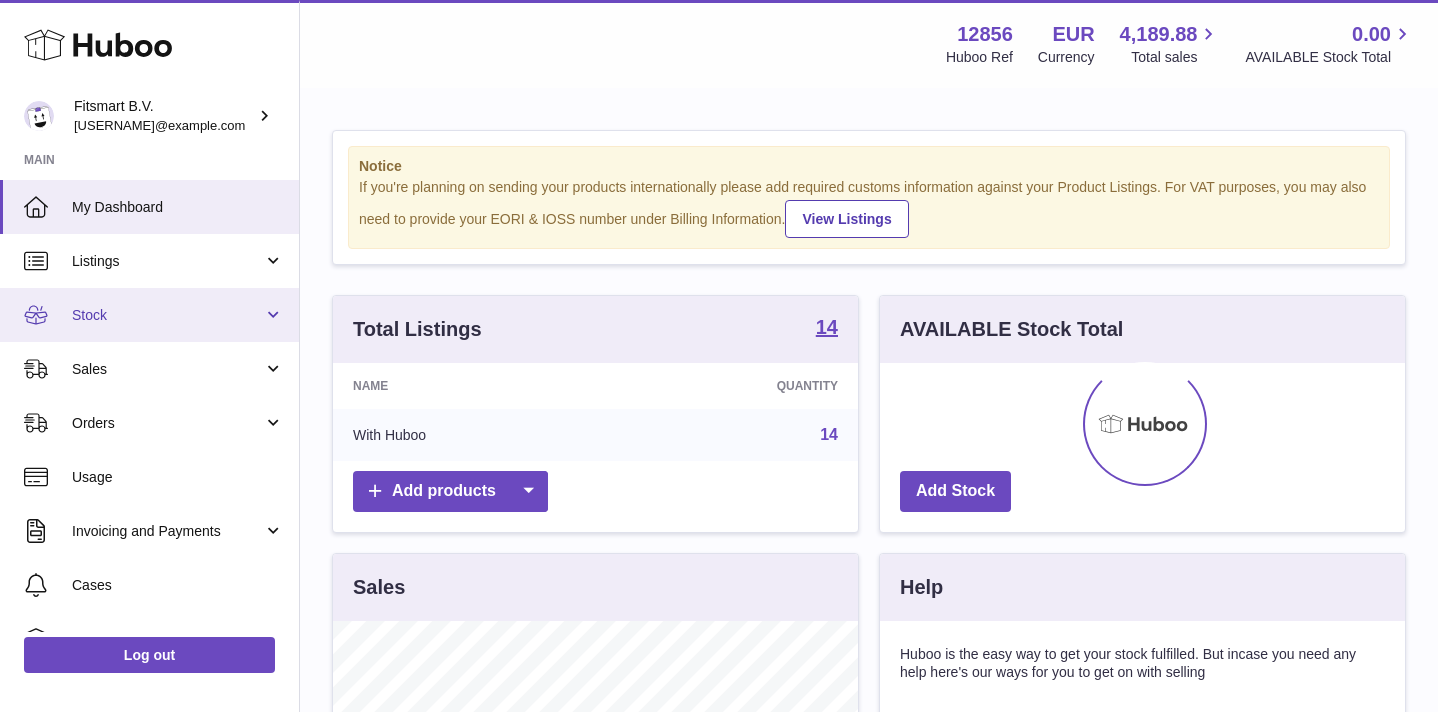 click on "Stock" at bounding box center [149, 315] 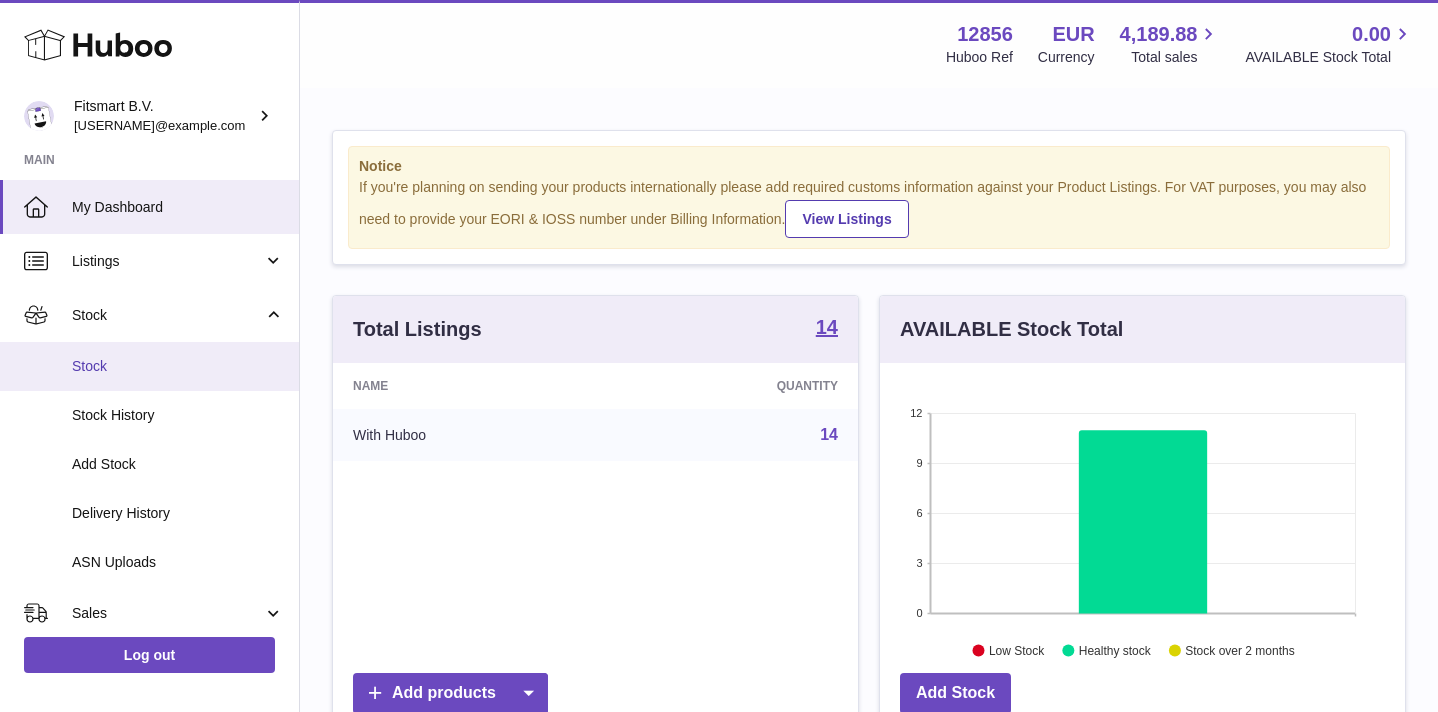 click on "Stock" at bounding box center [178, 366] 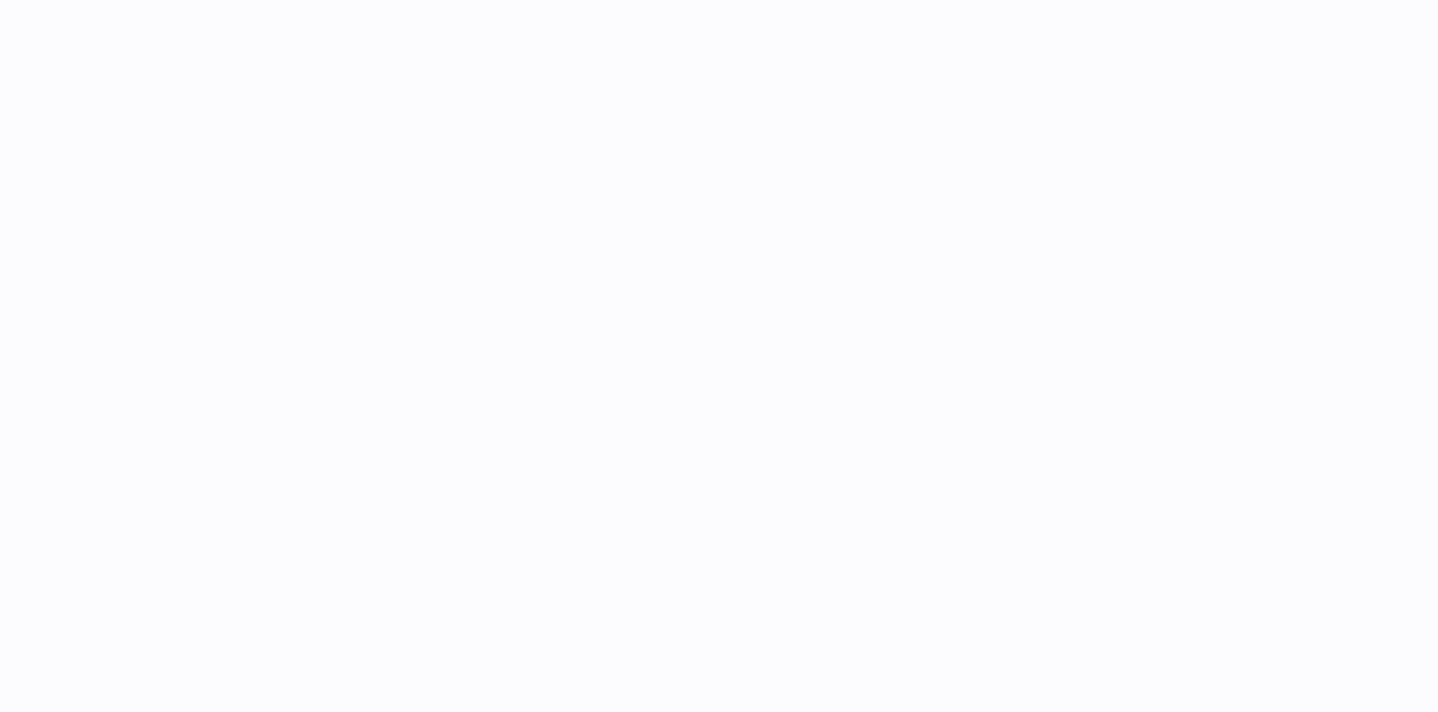 scroll, scrollTop: 0, scrollLeft: 0, axis: both 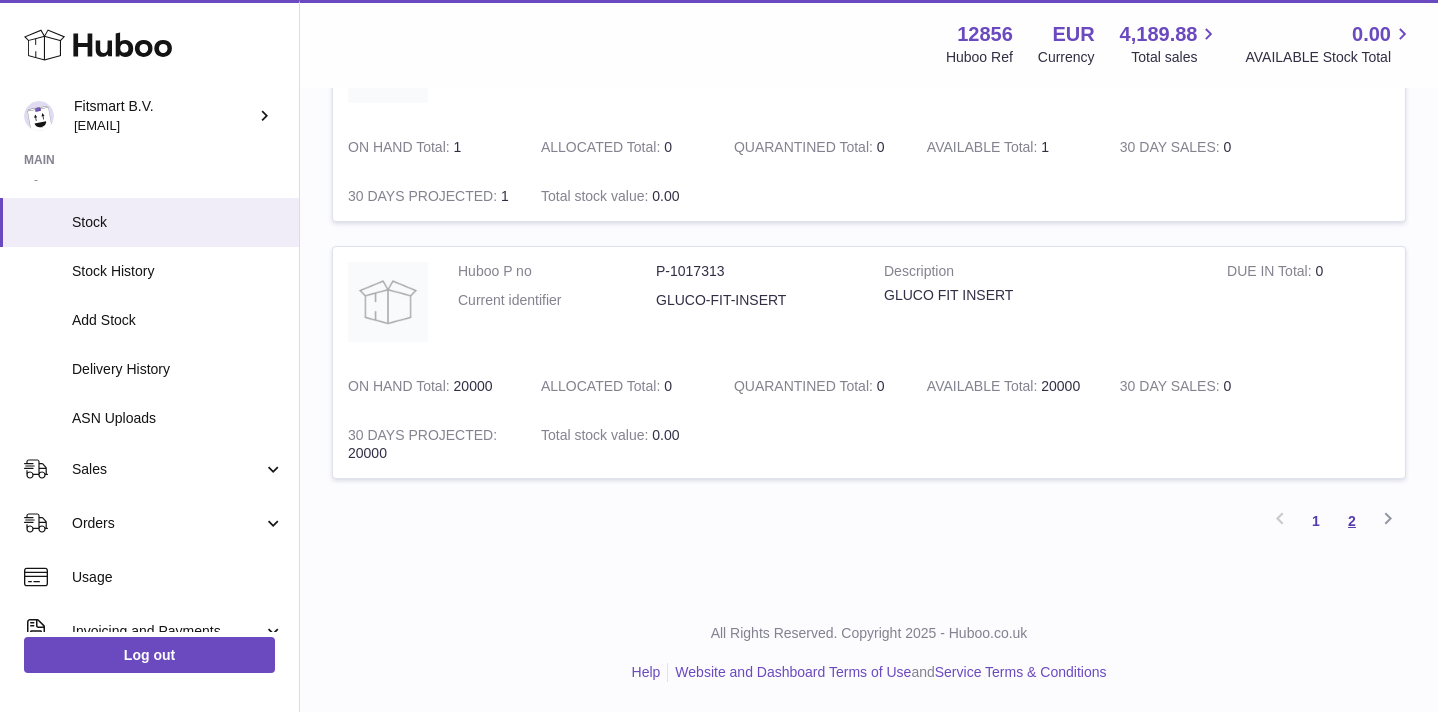 click on "2" at bounding box center (1352, 521) 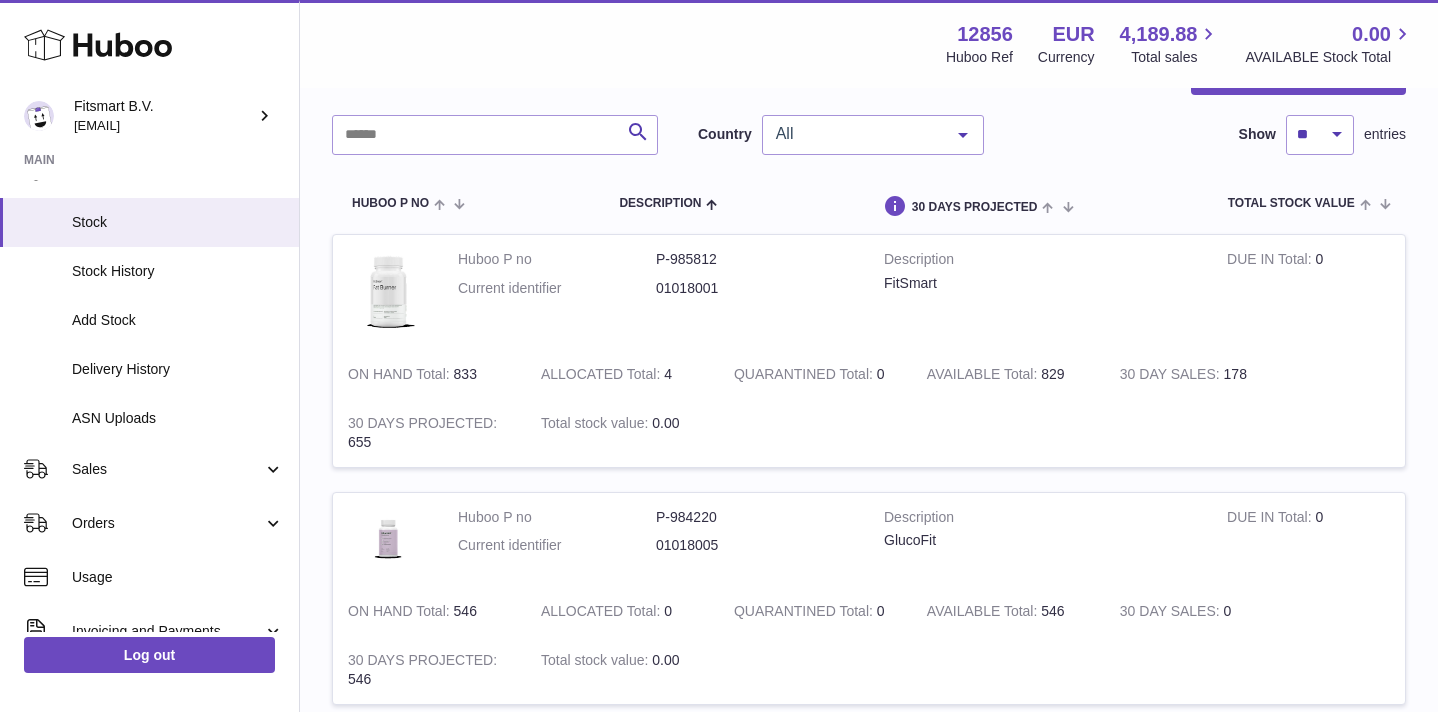 scroll, scrollTop: 0, scrollLeft: 0, axis: both 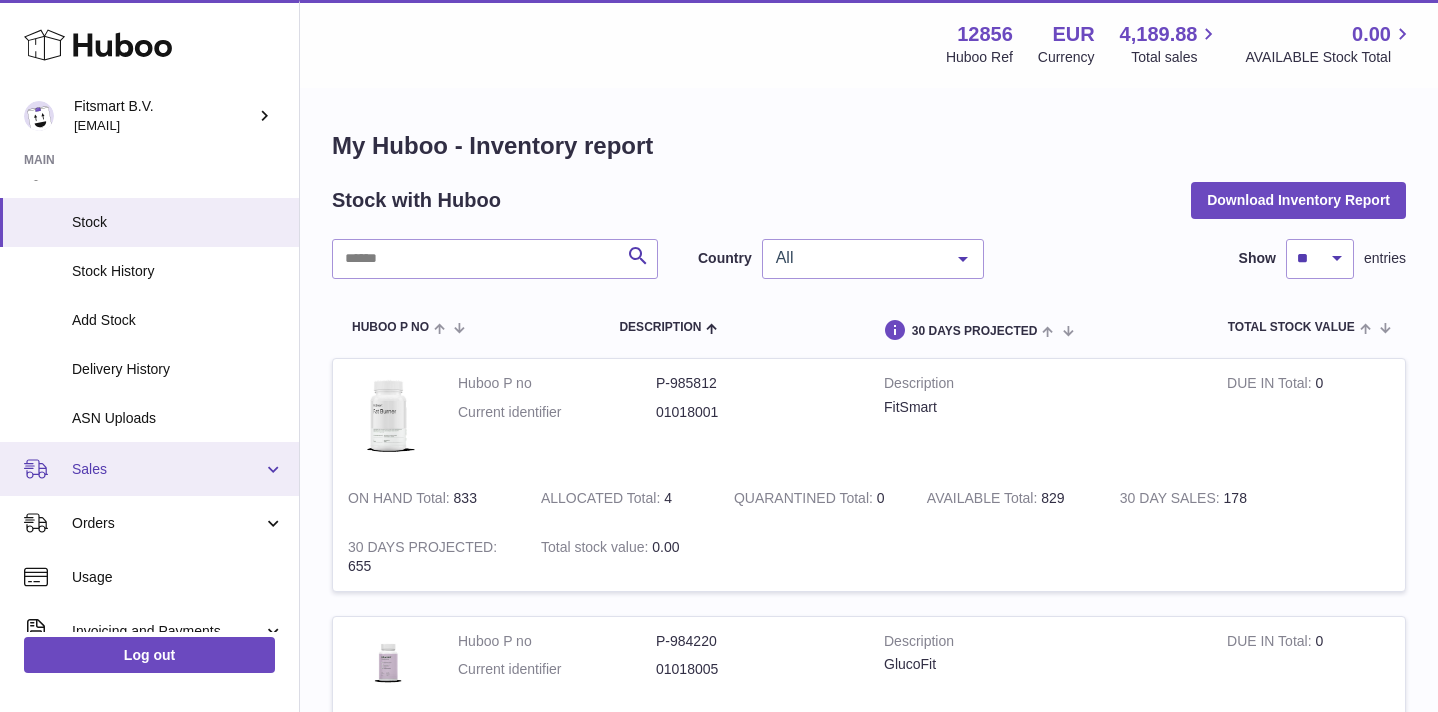 click on "Sales" at bounding box center (167, 469) 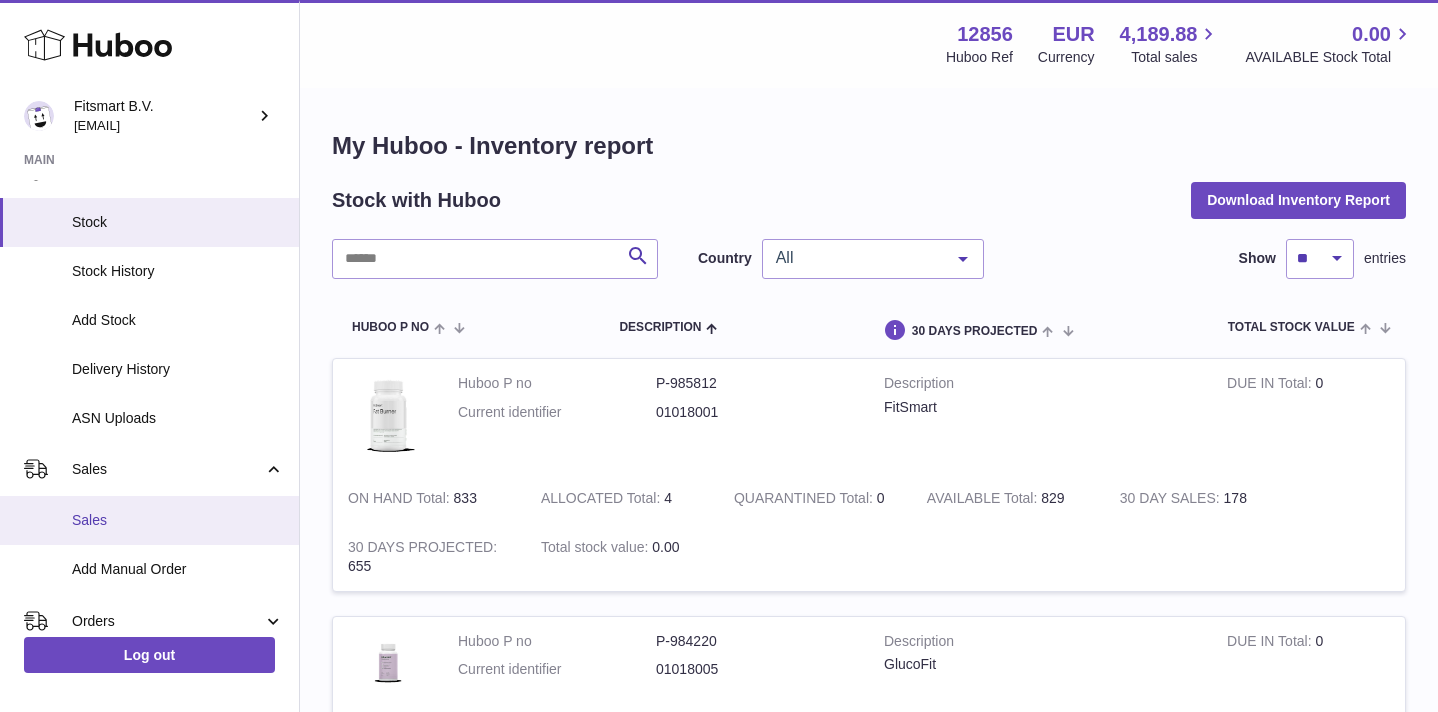 click on "Sales" at bounding box center [178, 520] 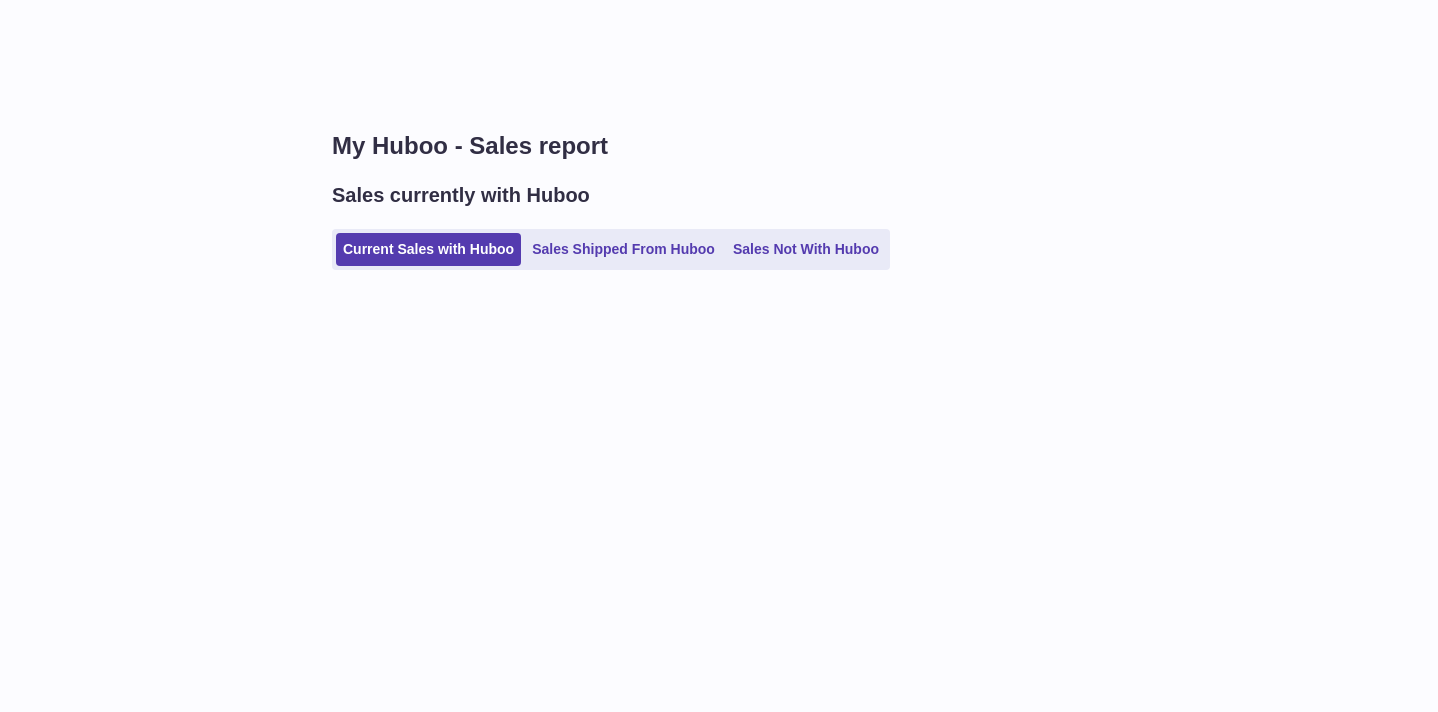scroll, scrollTop: 0, scrollLeft: 0, axis: both 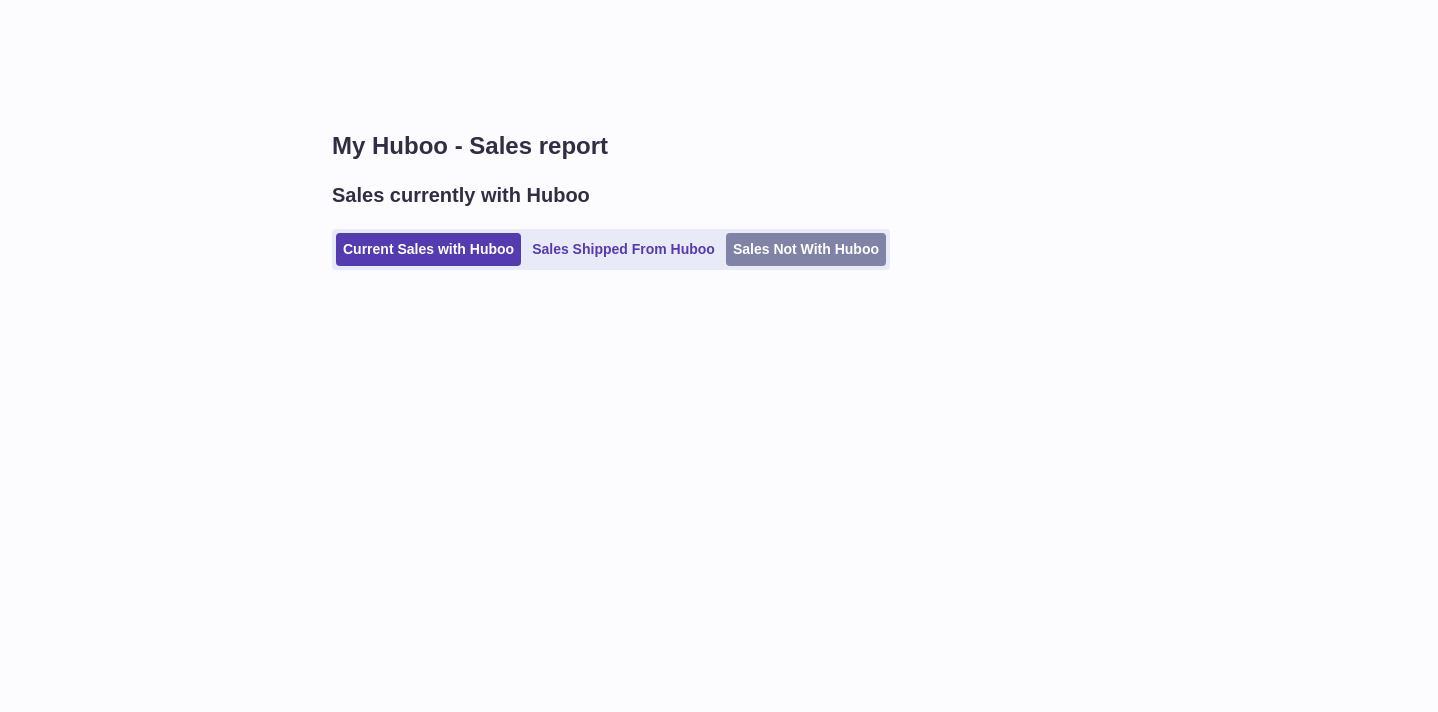 click on "Sales Not With Huboo" at bounding box center (806, 249) 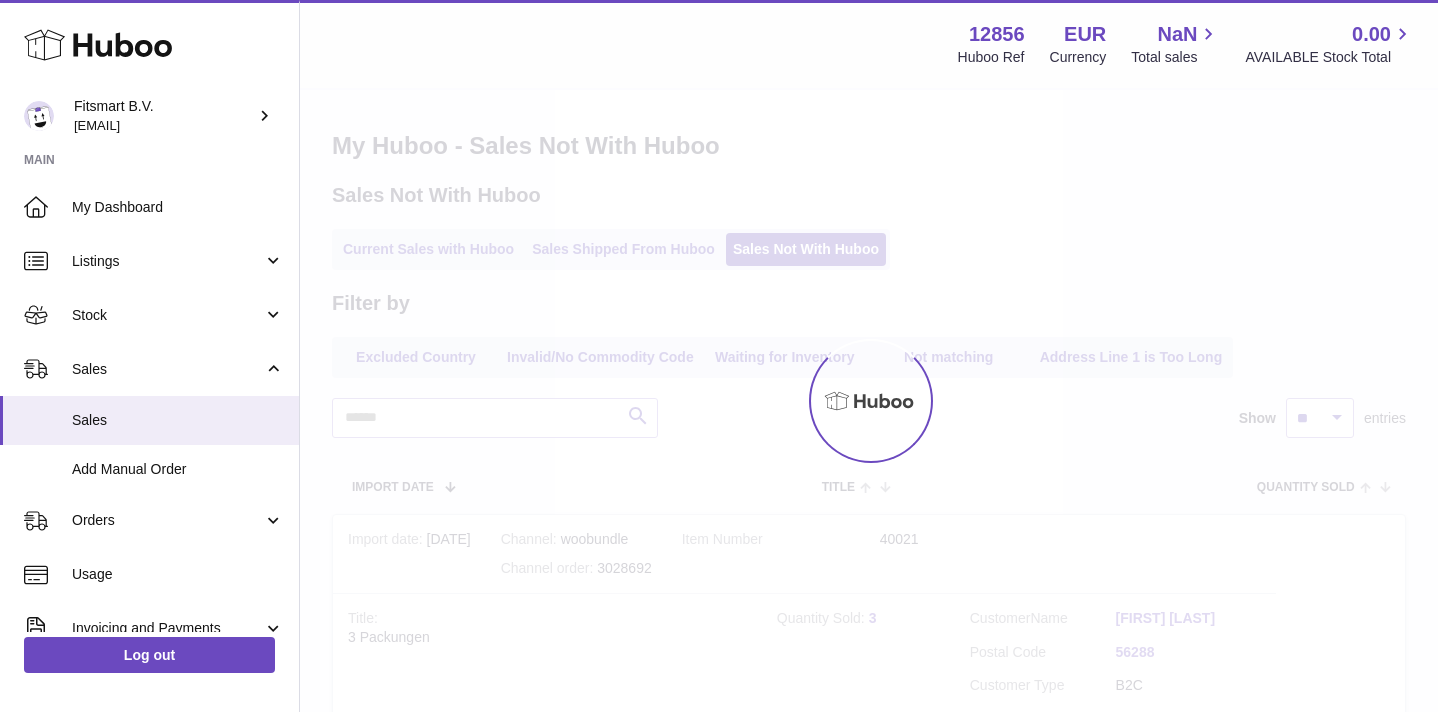 scroll, scrollTop: 0, scrollLeft: 0, axis: both 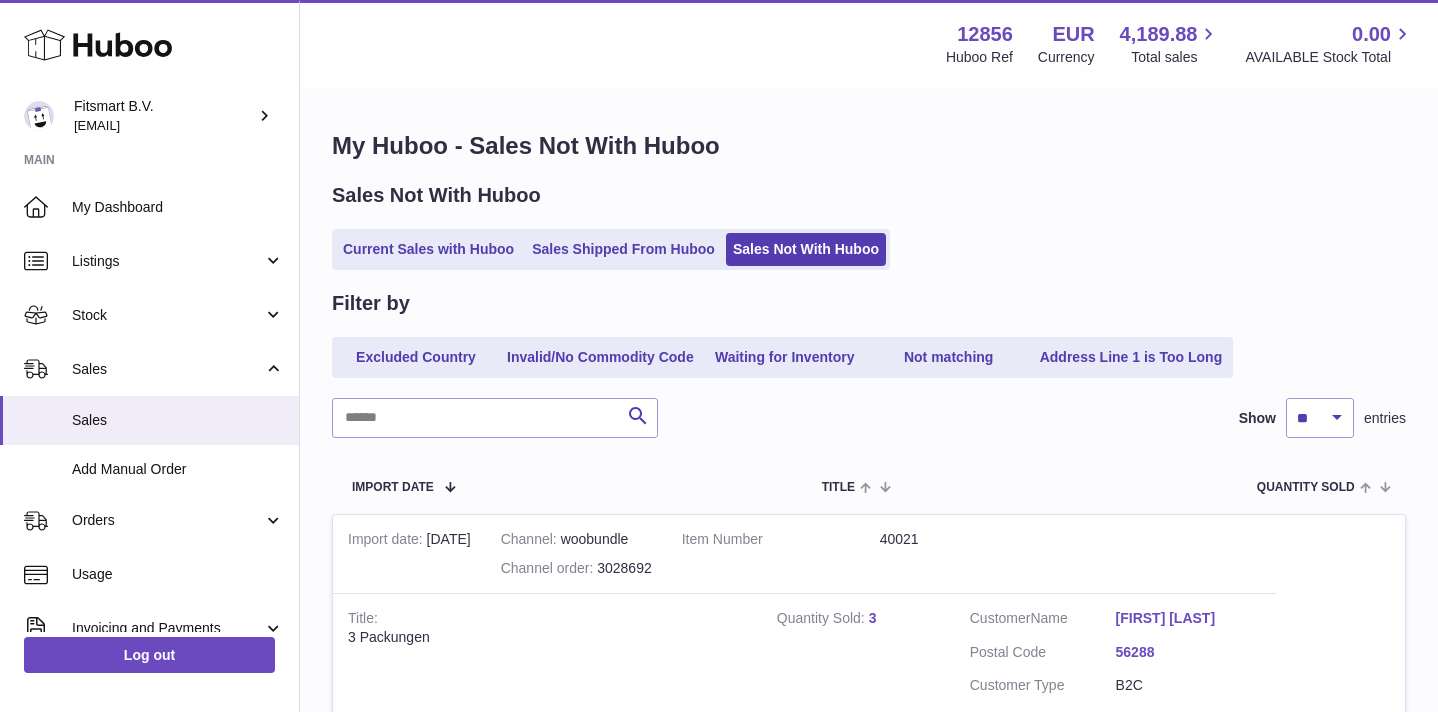 click on "Sales Not With Huboo" at bounding box center [806, 249] 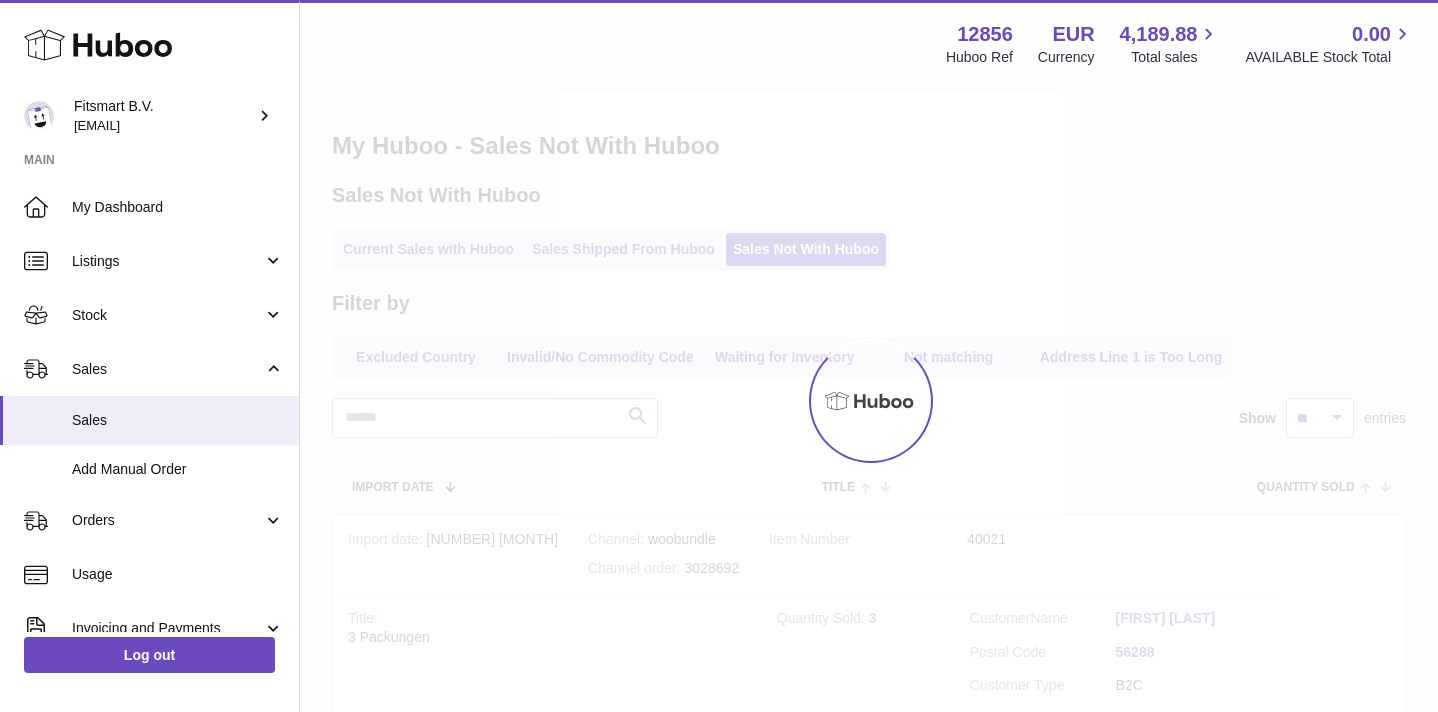 scroll, scrollTop: 0, scrollLeft: 0, axis: both 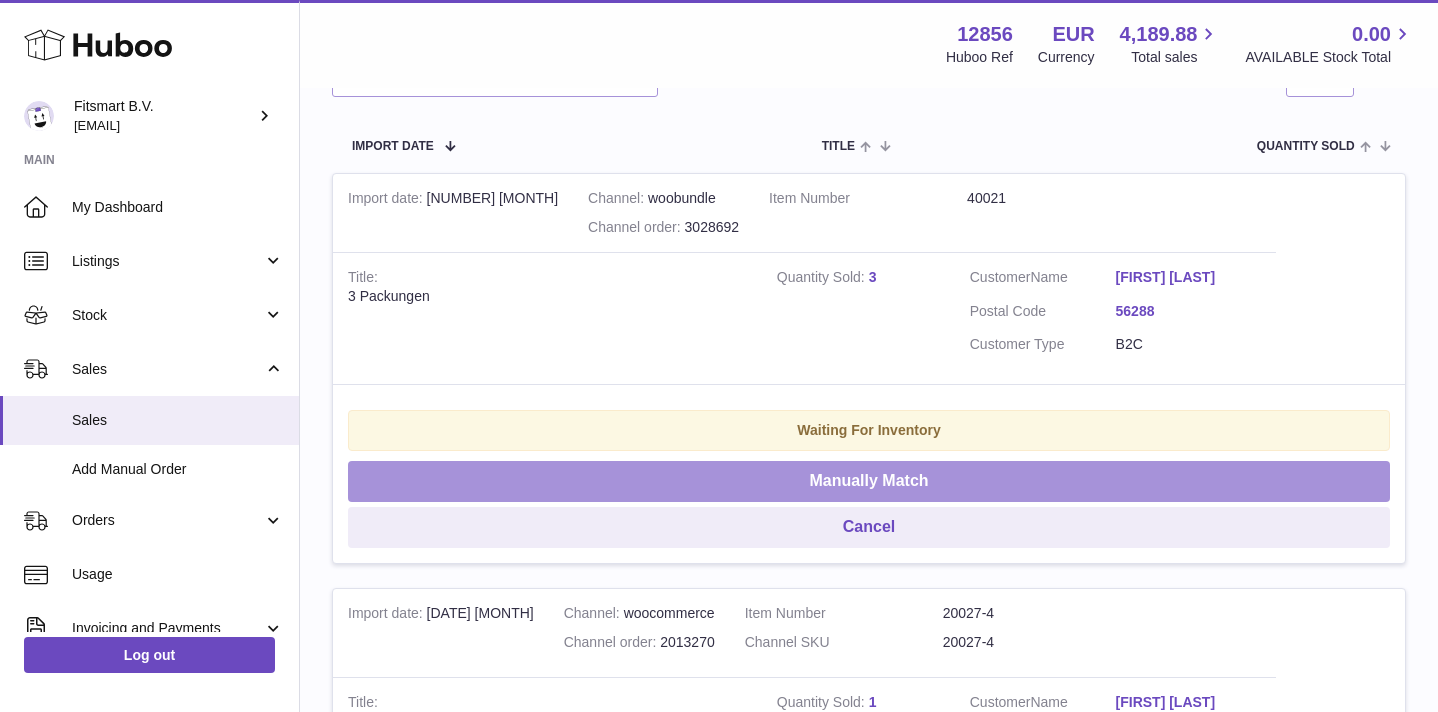 click on "Manually Match" at bounding box center [869, 481] 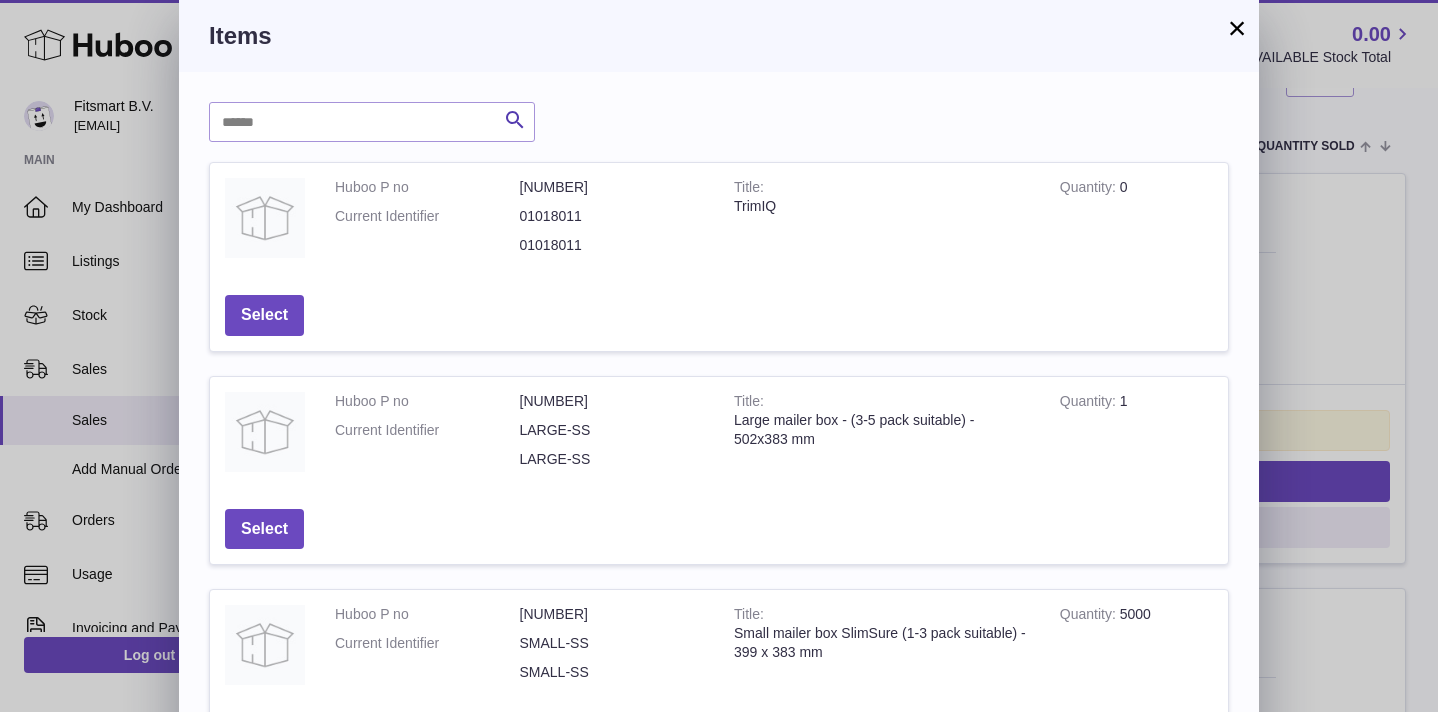 click on "×
Items
Search     Huboo P no   Title   Quantity   Action     Huboo P no   1039847   Current Identifier   01018011       01018011   Title   TrimIQ     Quantity
0
Select
Huboo P no   1039320   Current Identifier   LARGE-SS       LARGE-SS   Title   Large mailer box -  (3-5 pack suitable) - 502x383 mm     Quantity
1
Select
Huboo P no   1039319   Current Identifier   SMALL-SS       SMALL-SS   Title   Small mailer box SlimSure (1-3 pack suitable) - 399 x 383 mm     Quantity
5000
Select
Huboo P no   1029901   Current Identifier   01018010       01018010   Title   Fitify     Quantity
30344
Select
Huboo P no   1027910     01018009" at bounding box center [719, 691] 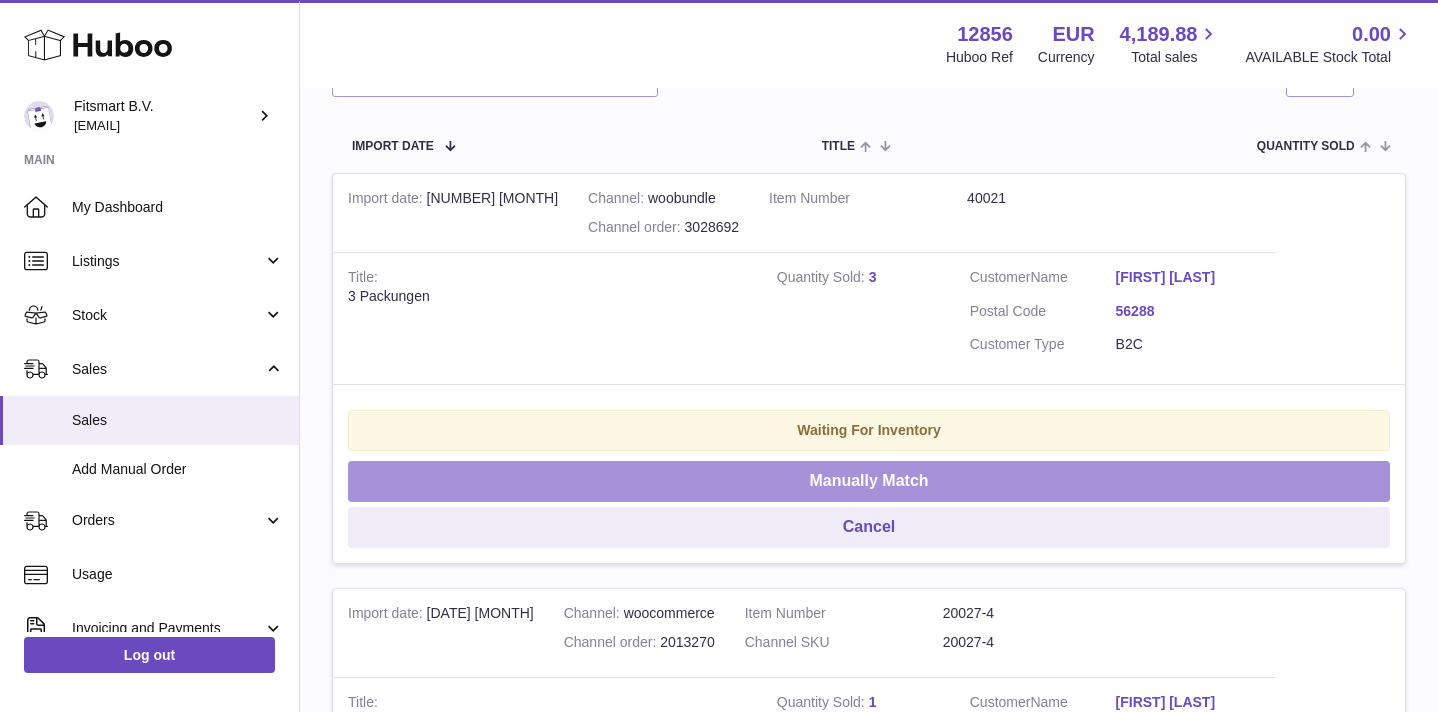 click on "Manually Match" at bounding box center [869, 481] 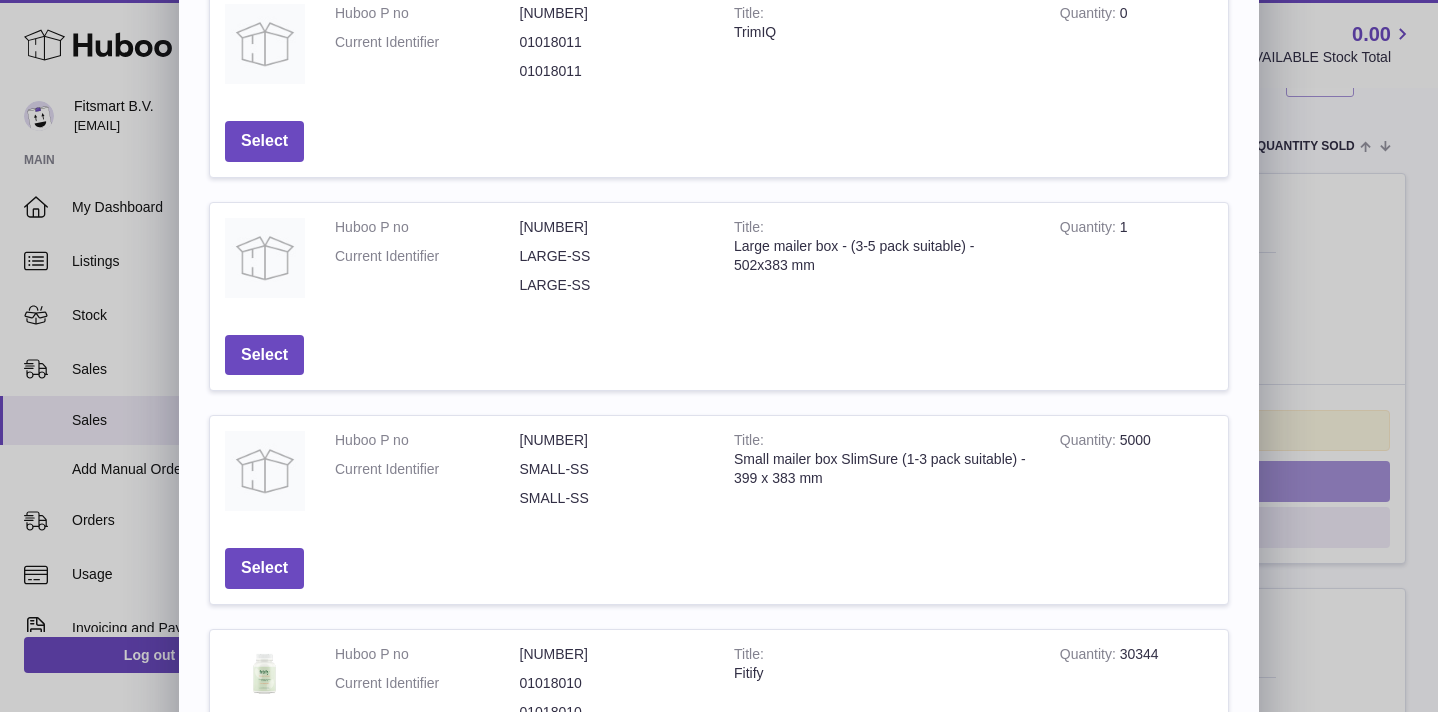 scroll, scrollTop: 672, scrollLeft: 0, axis: vertical 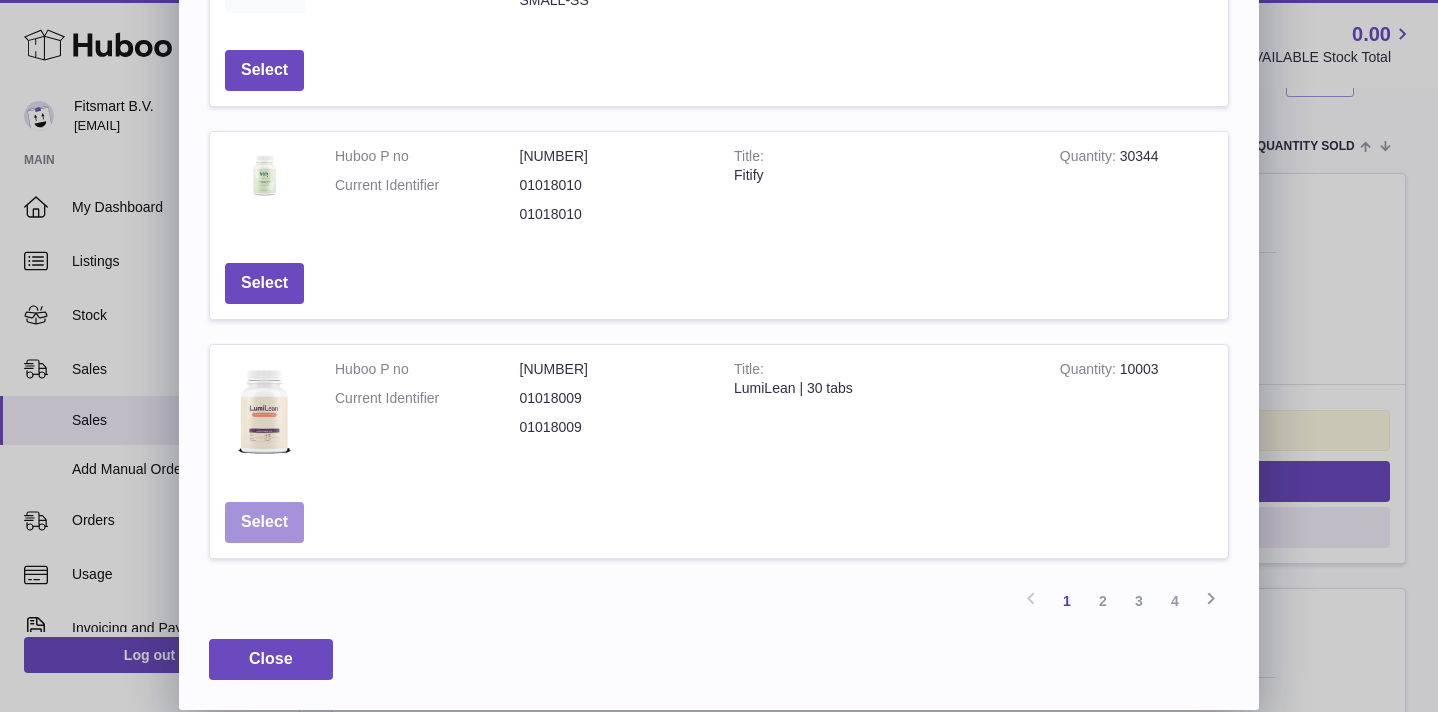 click on "Select" at bounding box center (264, 522) 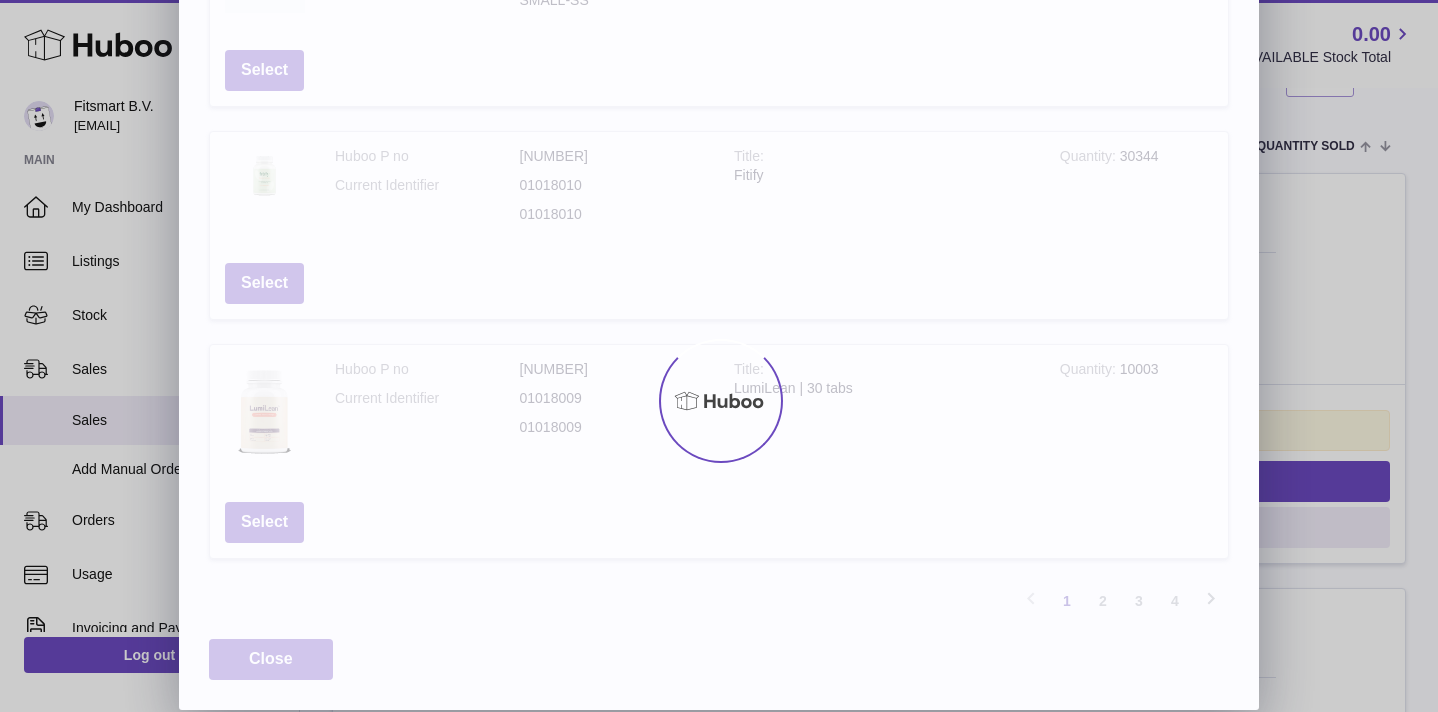 scroll, scrollTop: 0, scrollLeft: 0, axis: both 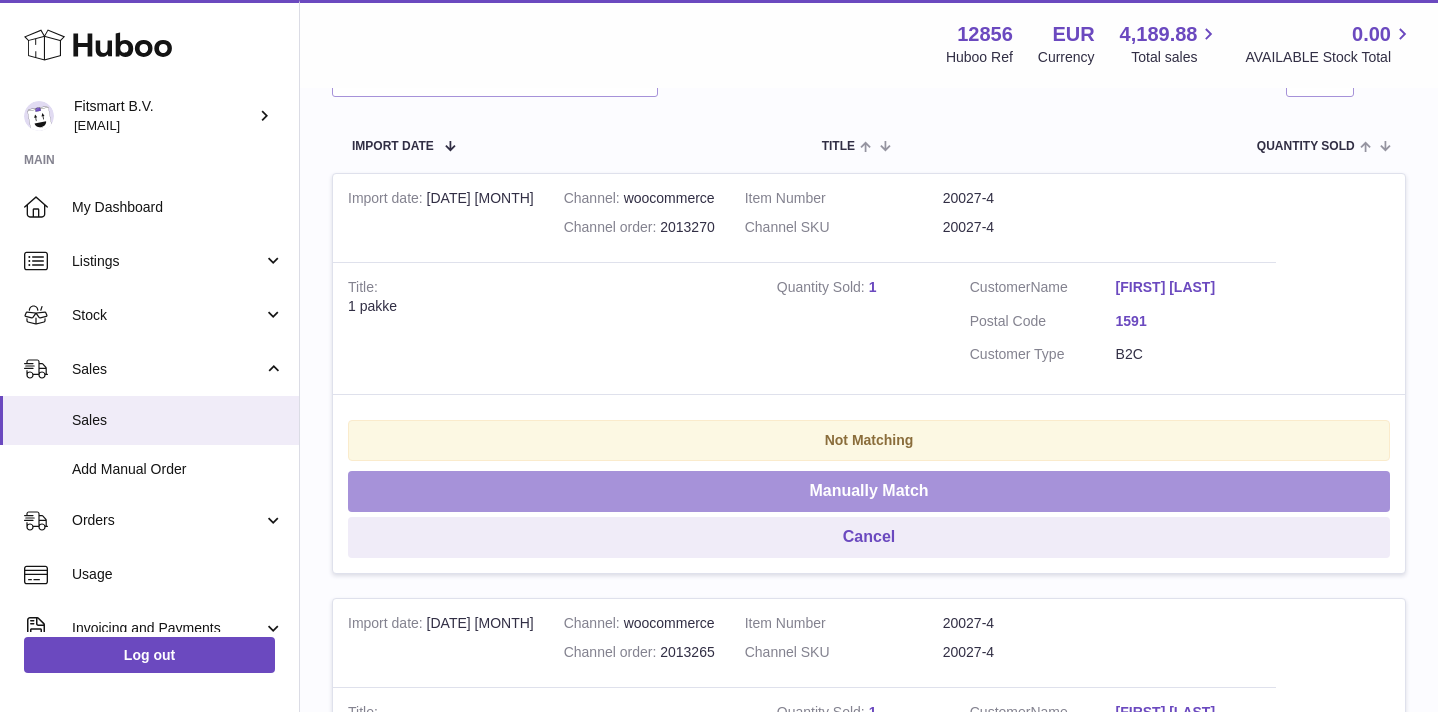 click on "Manually Match" at bounding box center [869, 491] 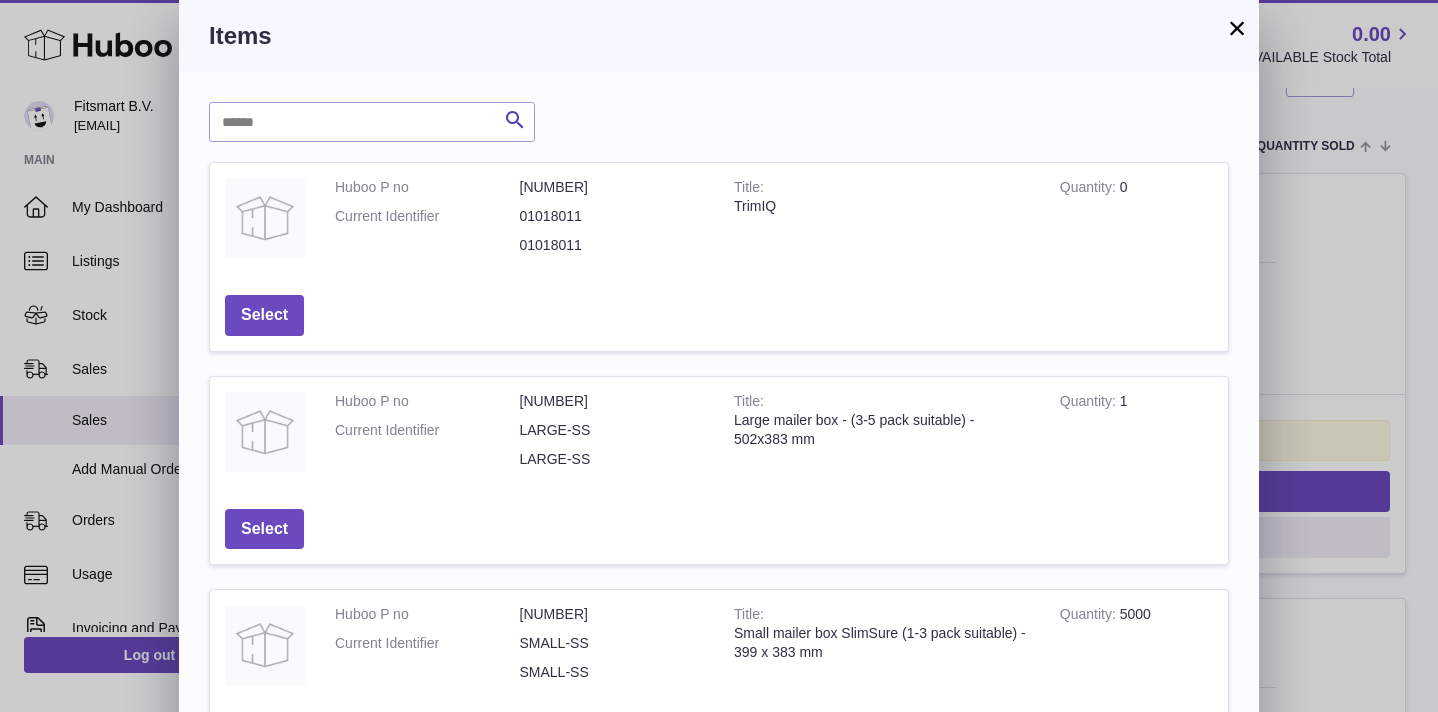 scroll, scrollTop: 672, scrollLeft: 0, axis: vertical 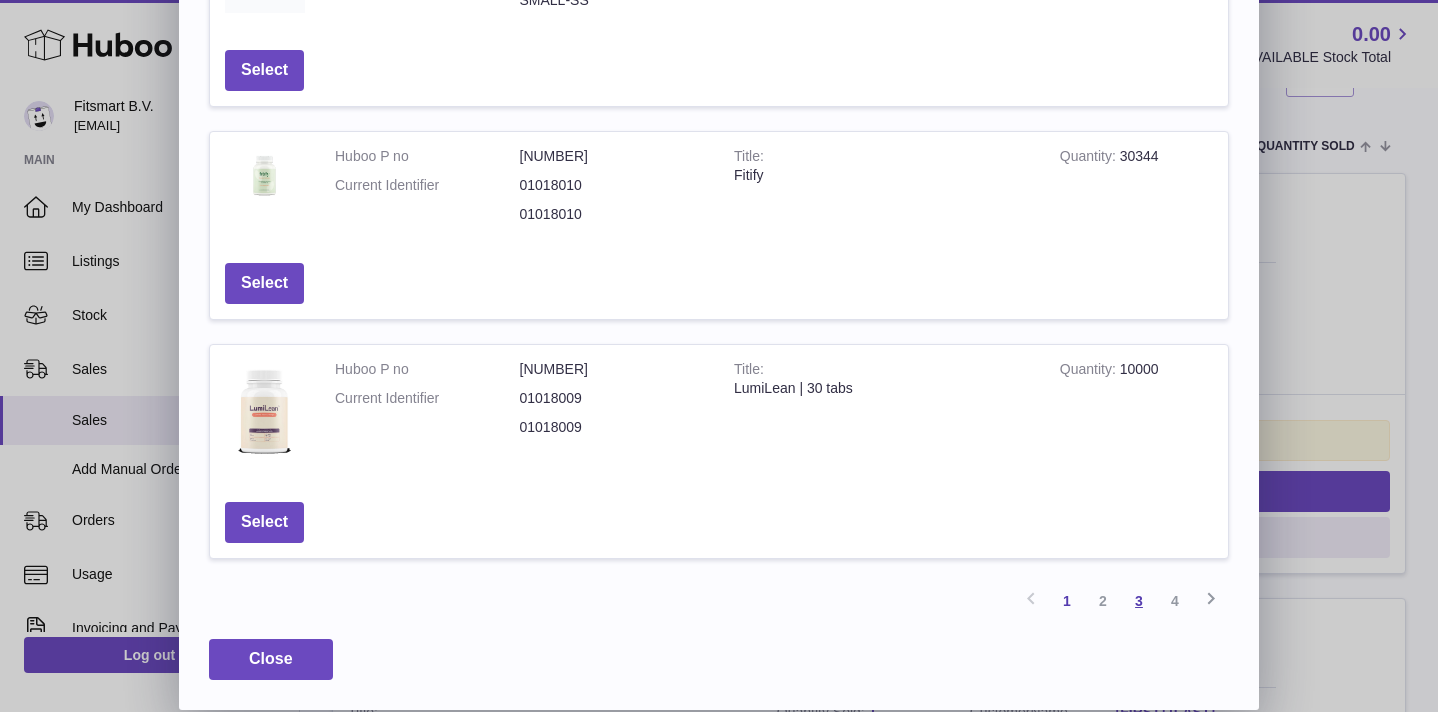 click on "3" at bounding box center [1139, 601] 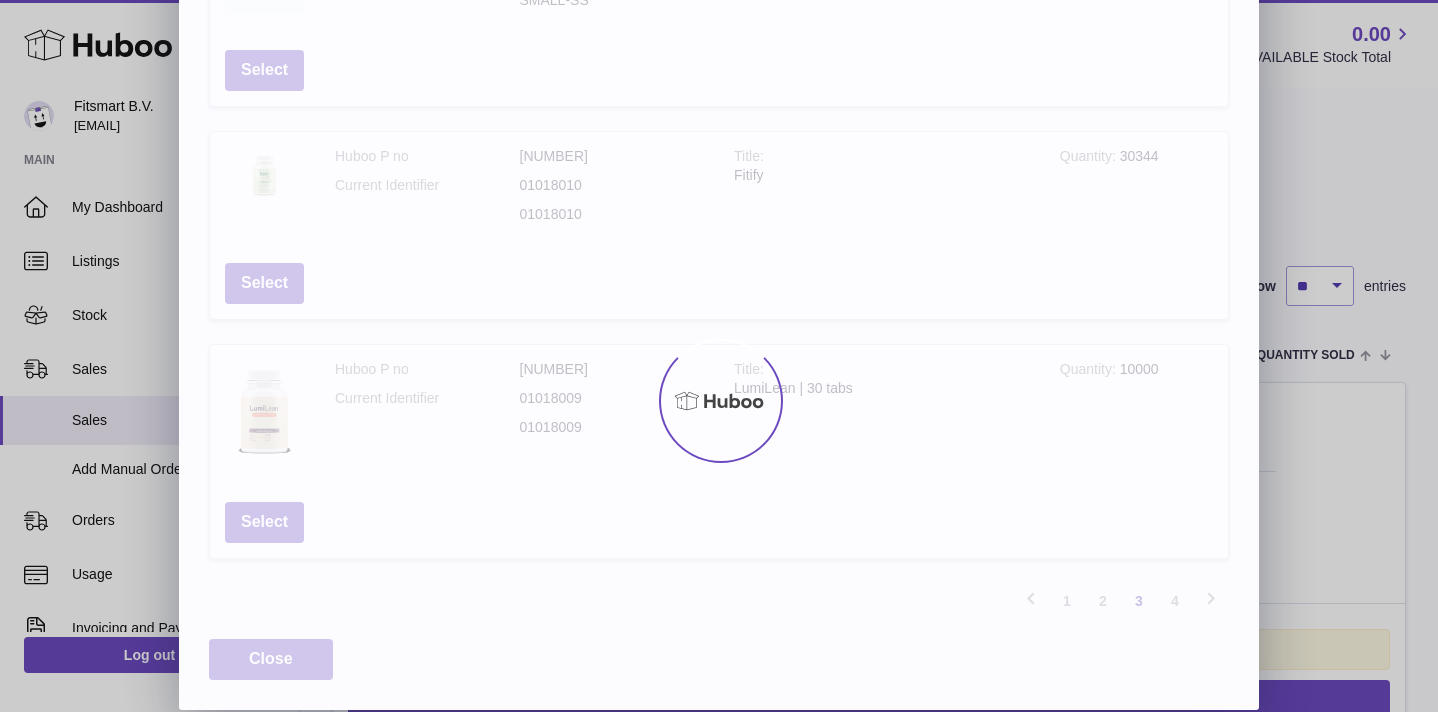 scroll, scrollTop: 90, scrollLeft: 0, axis: vertical 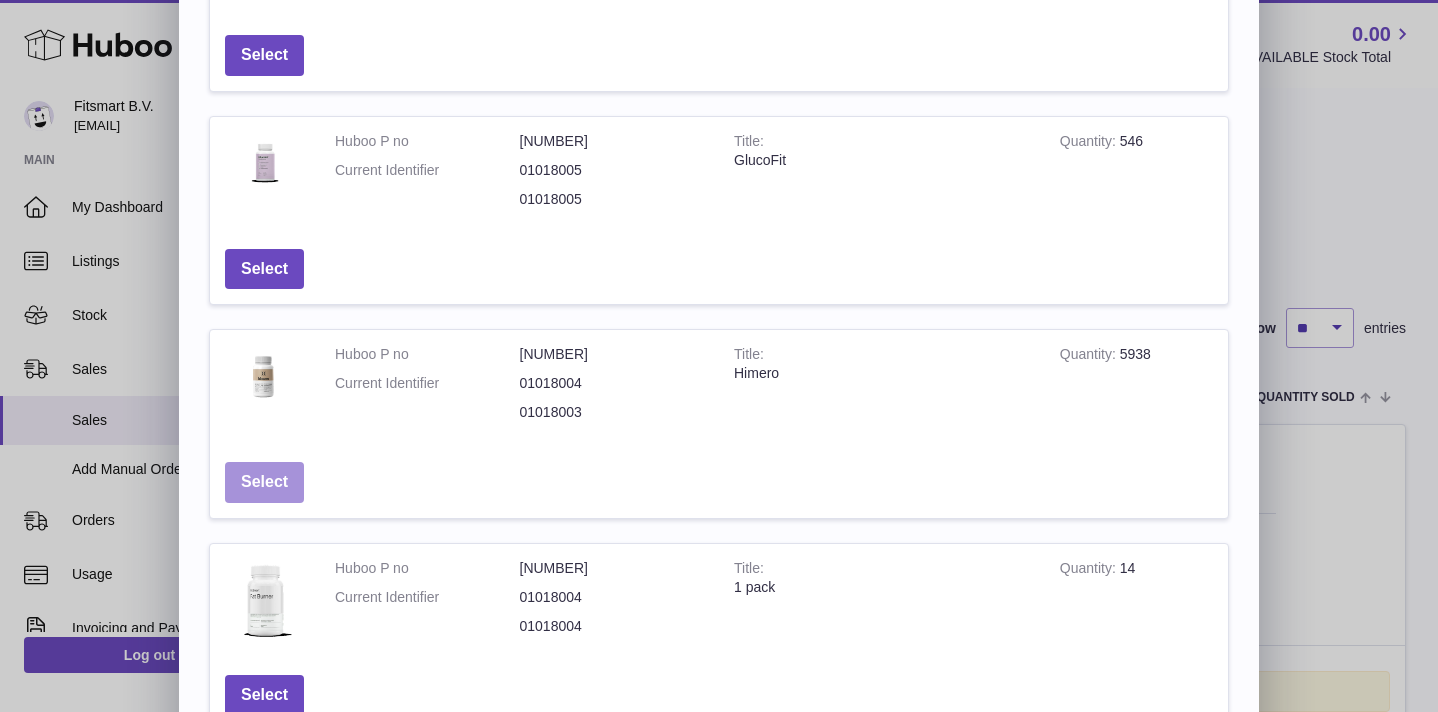 click on "Select" at bounding box center [264, 482] 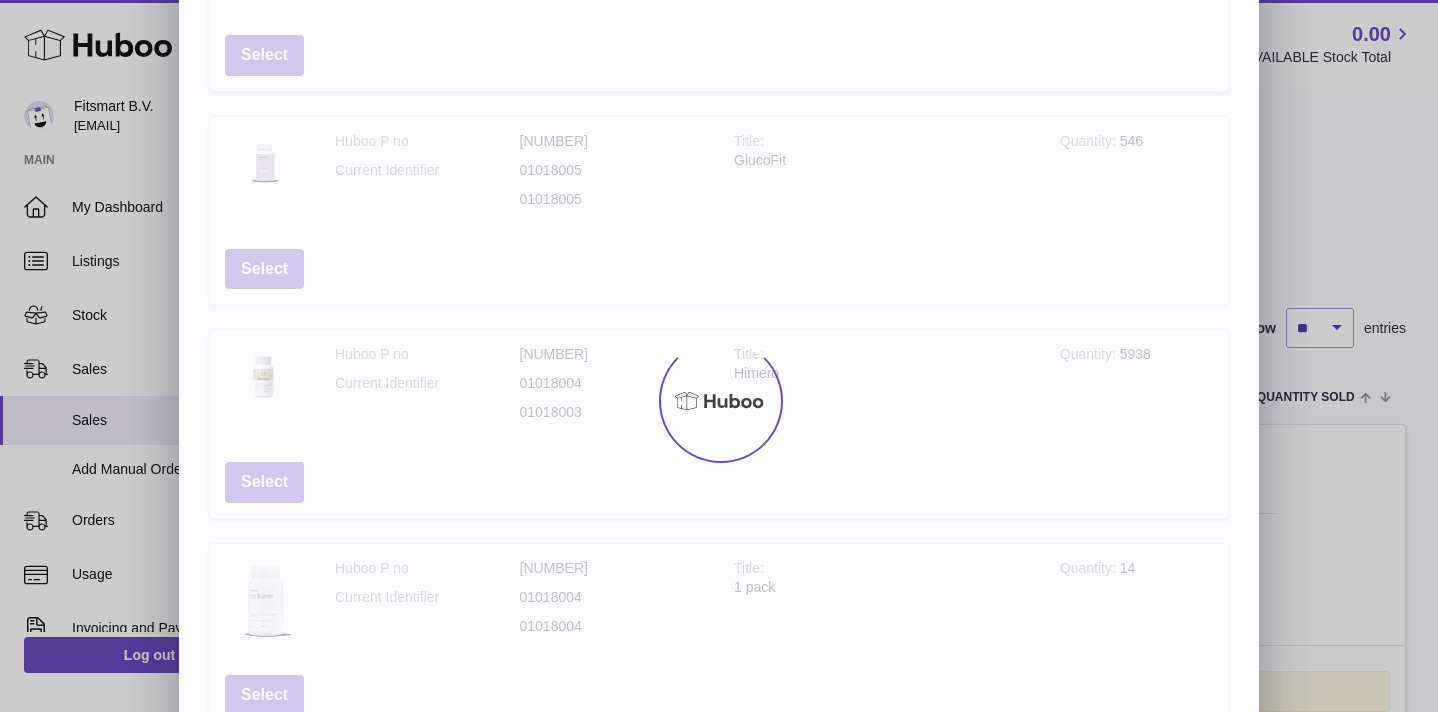 scroll, scrollTop: 0, scrollLeft: 0, axis: both 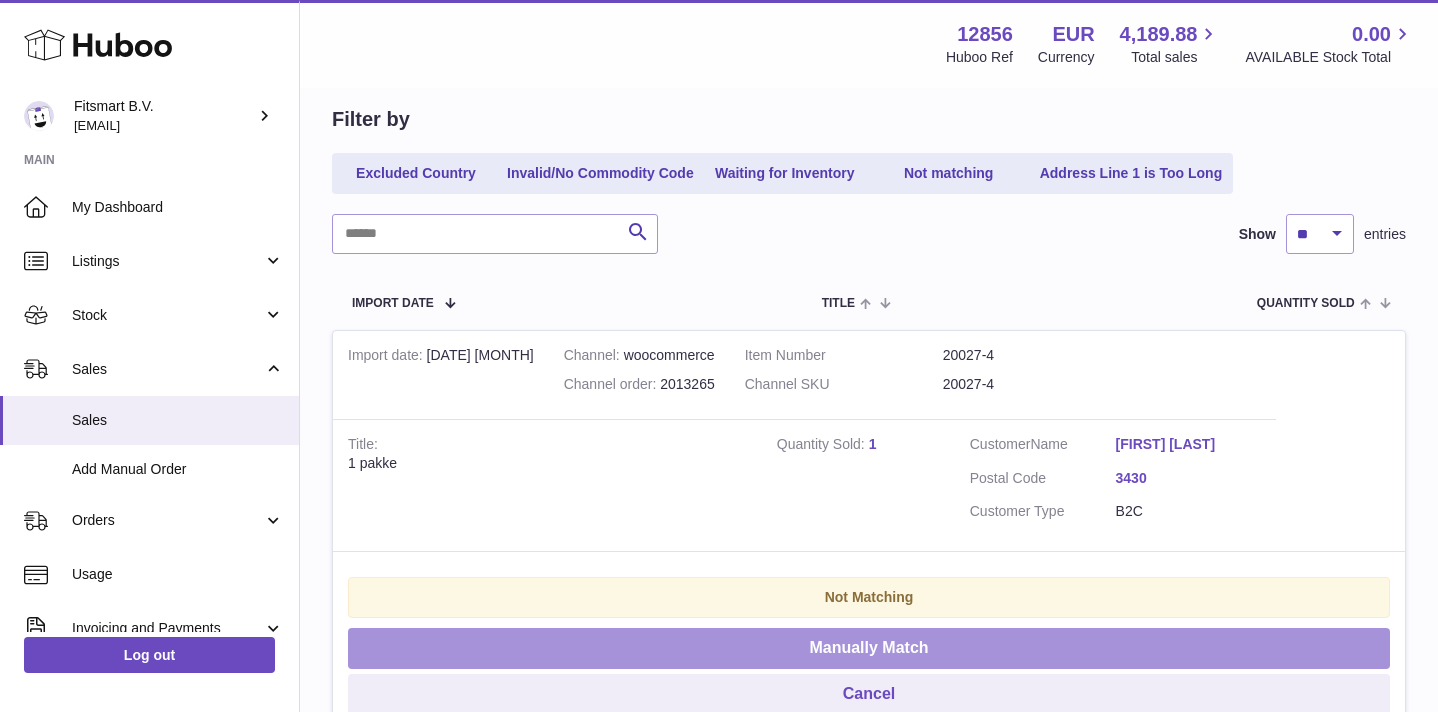 click on "Manually Match" at bounding box center [869, 648] 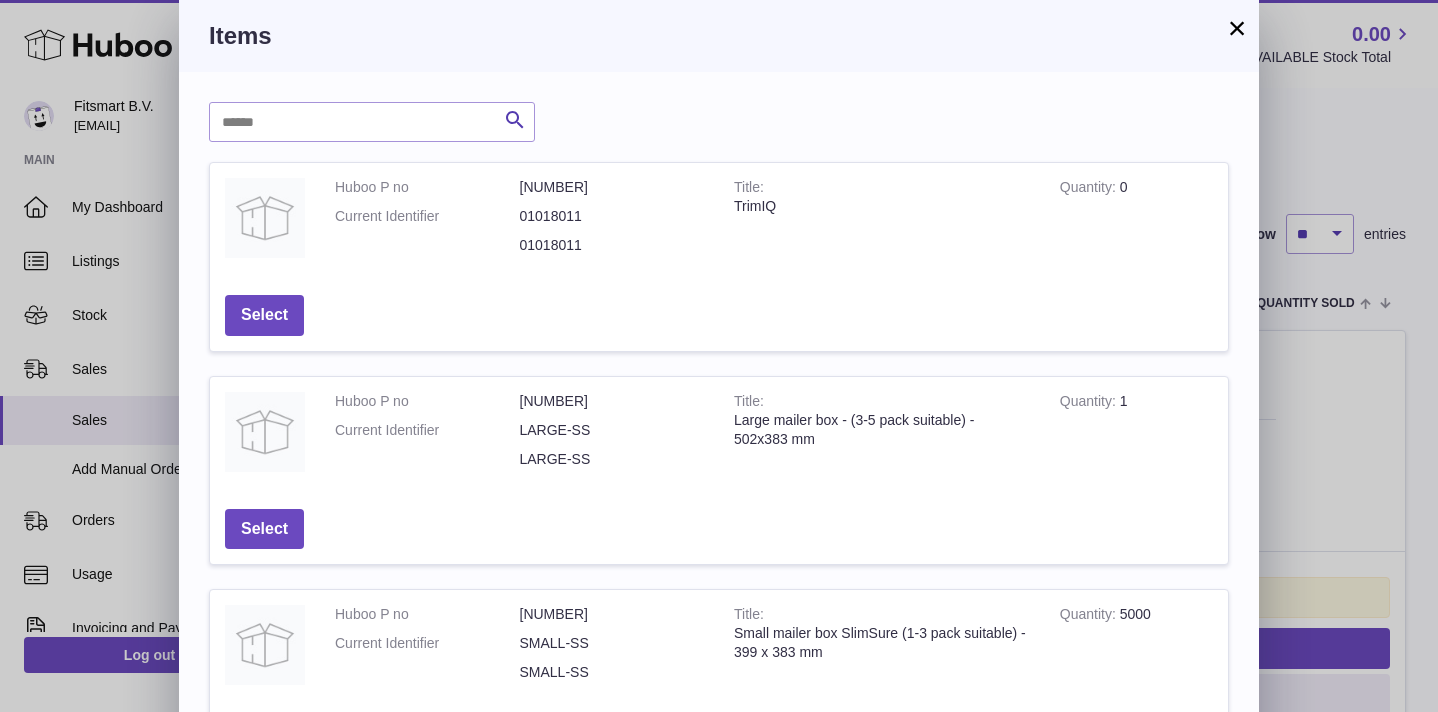 scroll, scrollTop: 672, scrollLeft: 0, axis: vertical 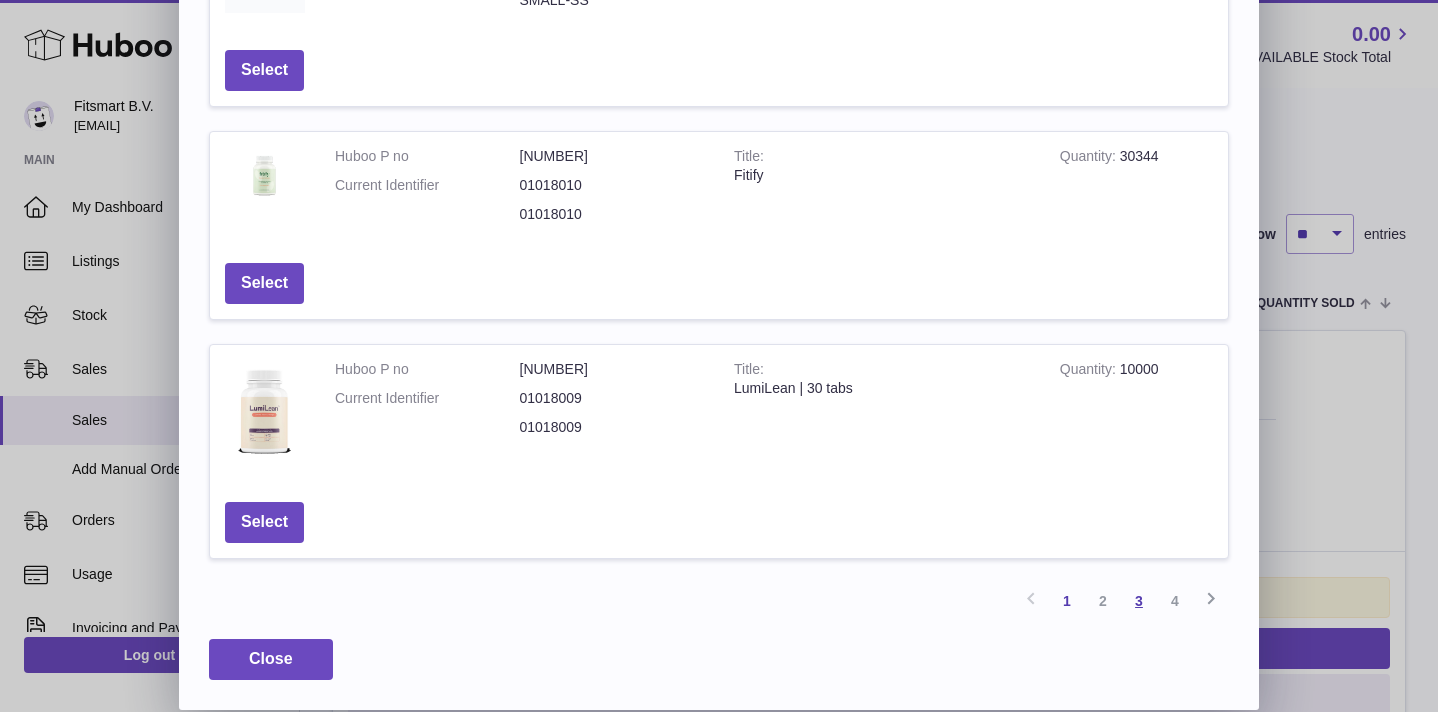click on "3" at bounding box center (1139, 601) 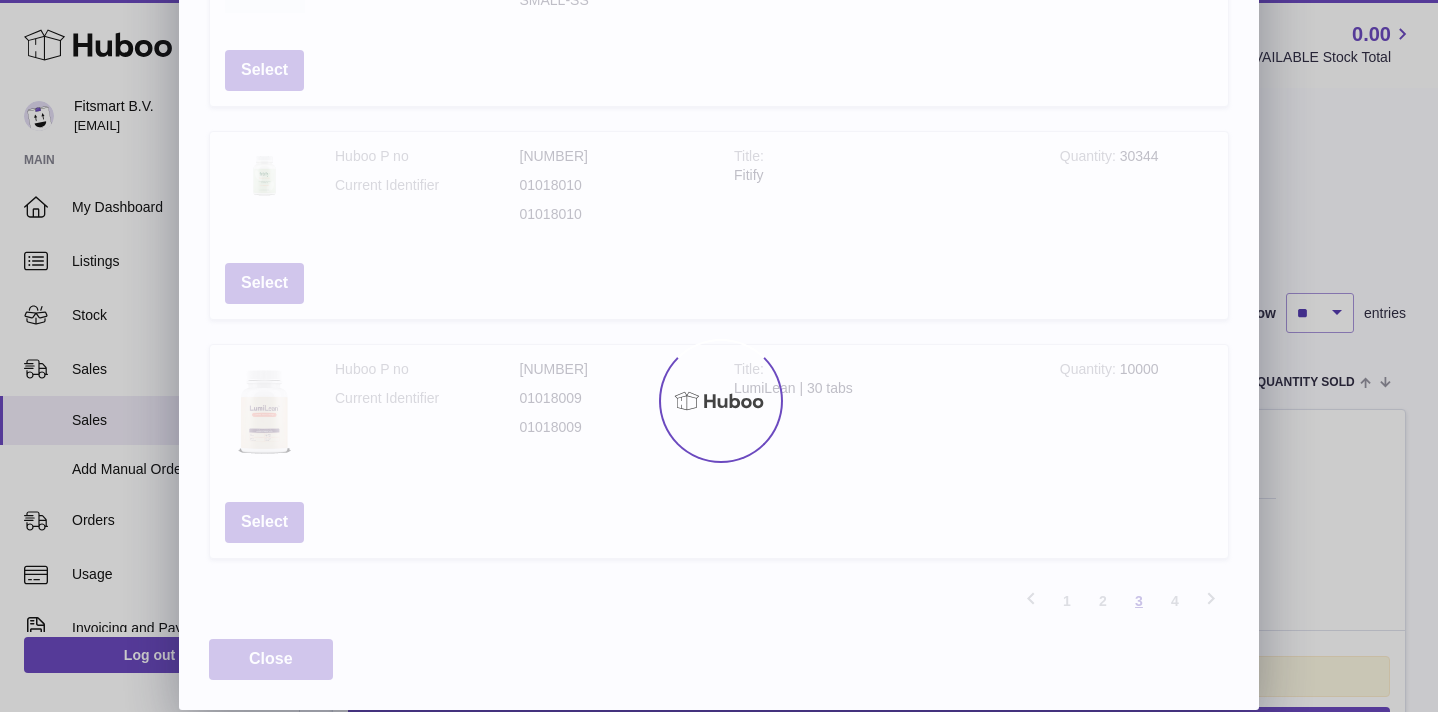 scroll, scrollTop: 90, scrollLeft: 0, axis: vertical 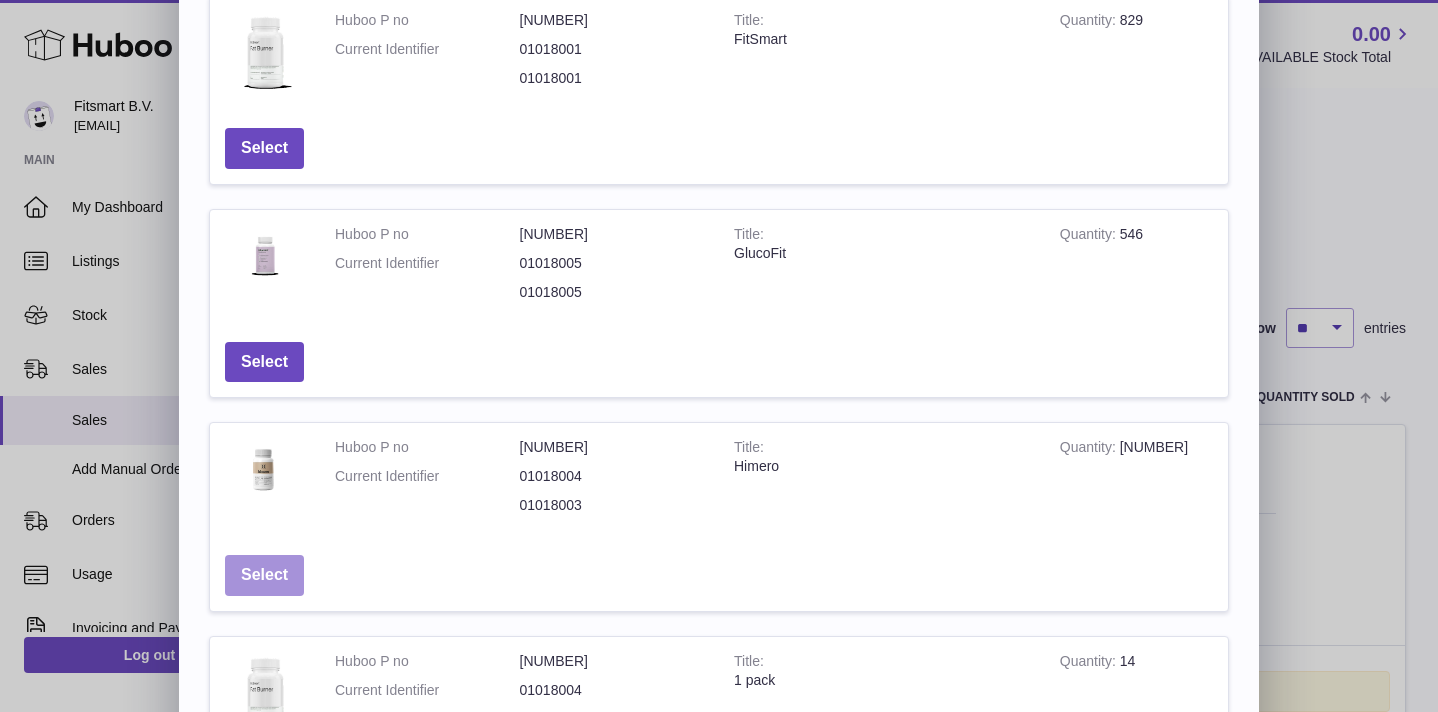click on "Select" at bounding box center (264, 575) 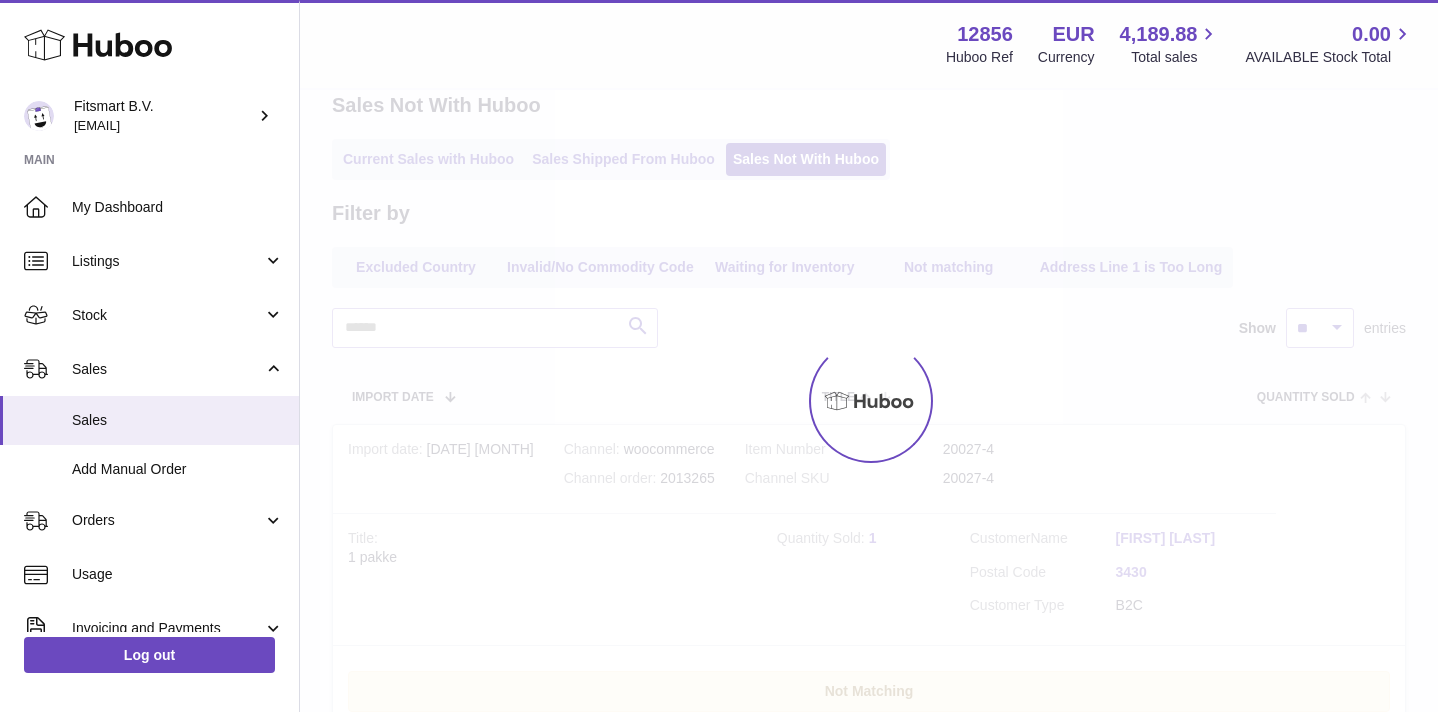 scroll, scrollTop: 0, scrollLeft: 0, axis: both 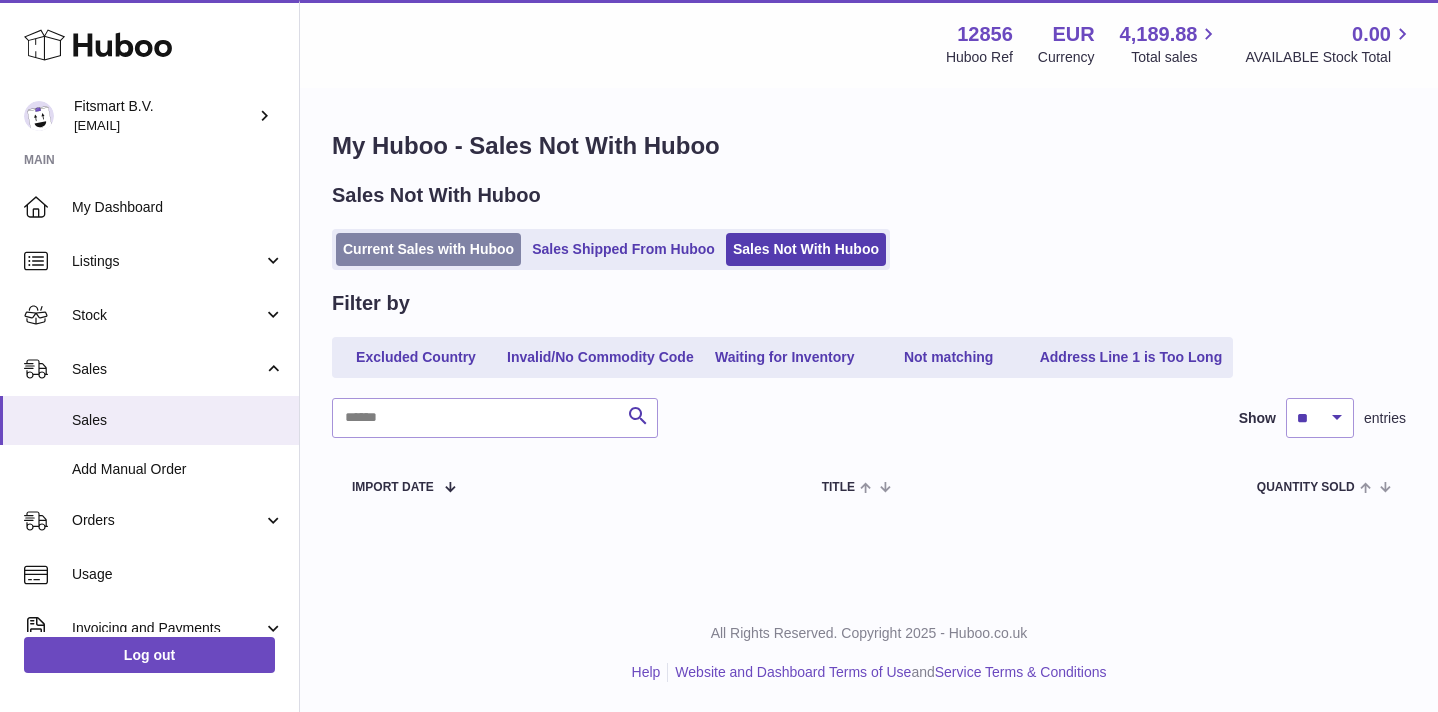click on "Current Sales with Huboo" at bounding box center [428, 249] 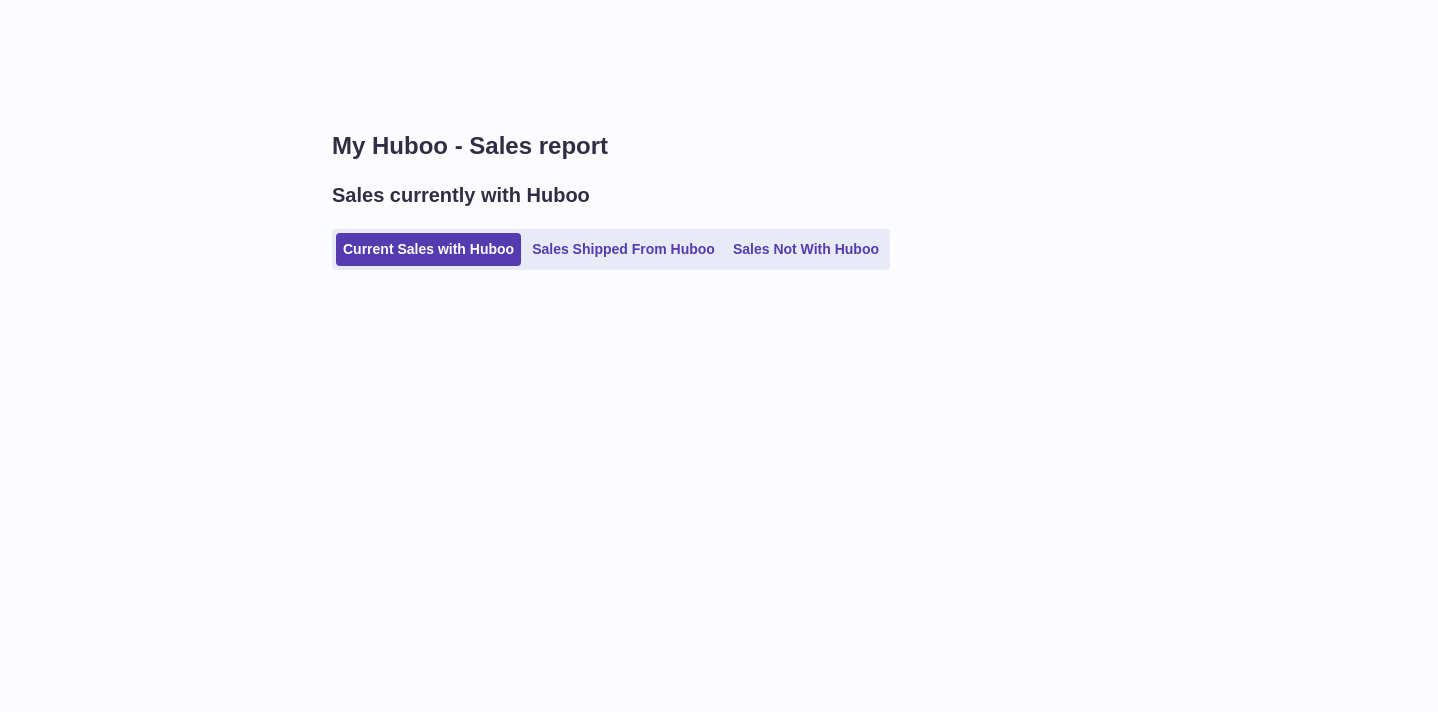 scroll, scrollTop: 0, scrollLeft: 0, axis: both 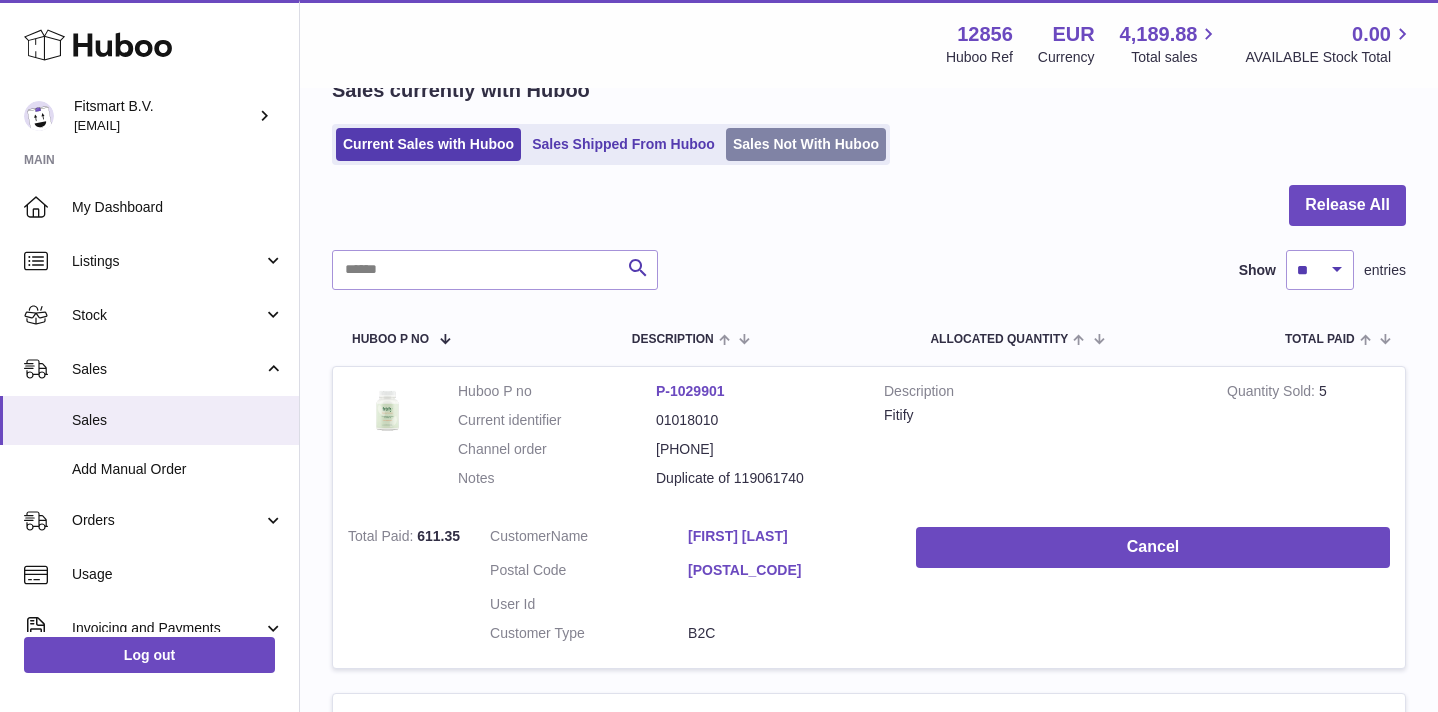 click on "Sales Not With Huboo" at bounding box center [806, 144] 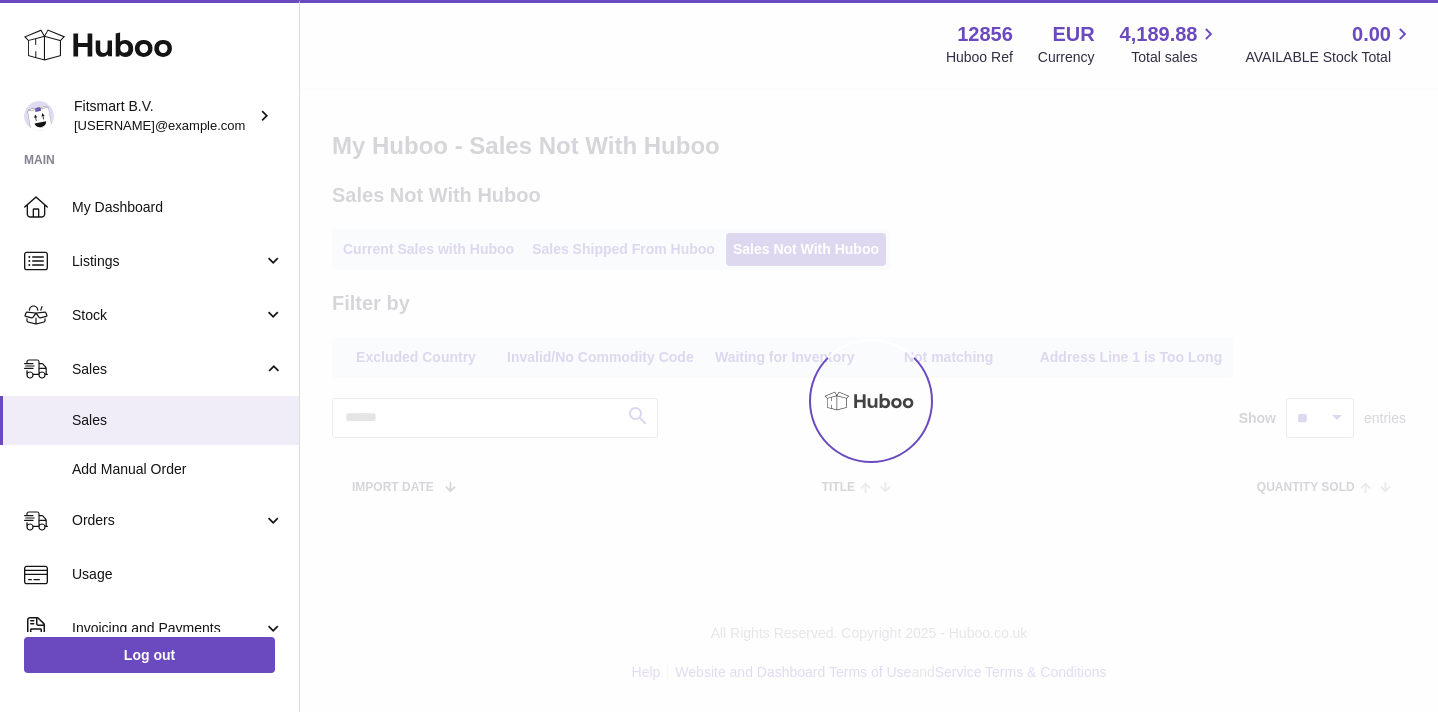 scroll, scrollTop: 0, scrollLeft: 0, axis: both 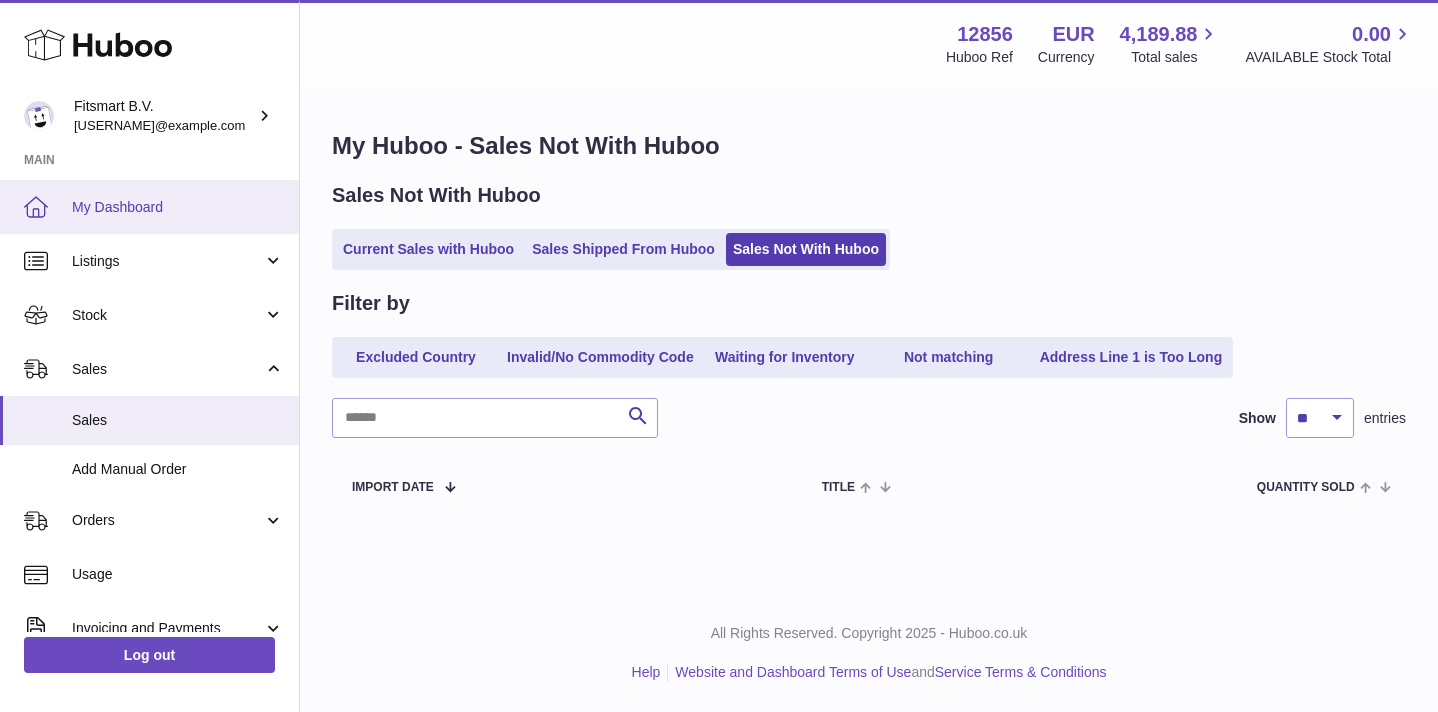 click on "My Dashboard" at bounding box center (149, 207) 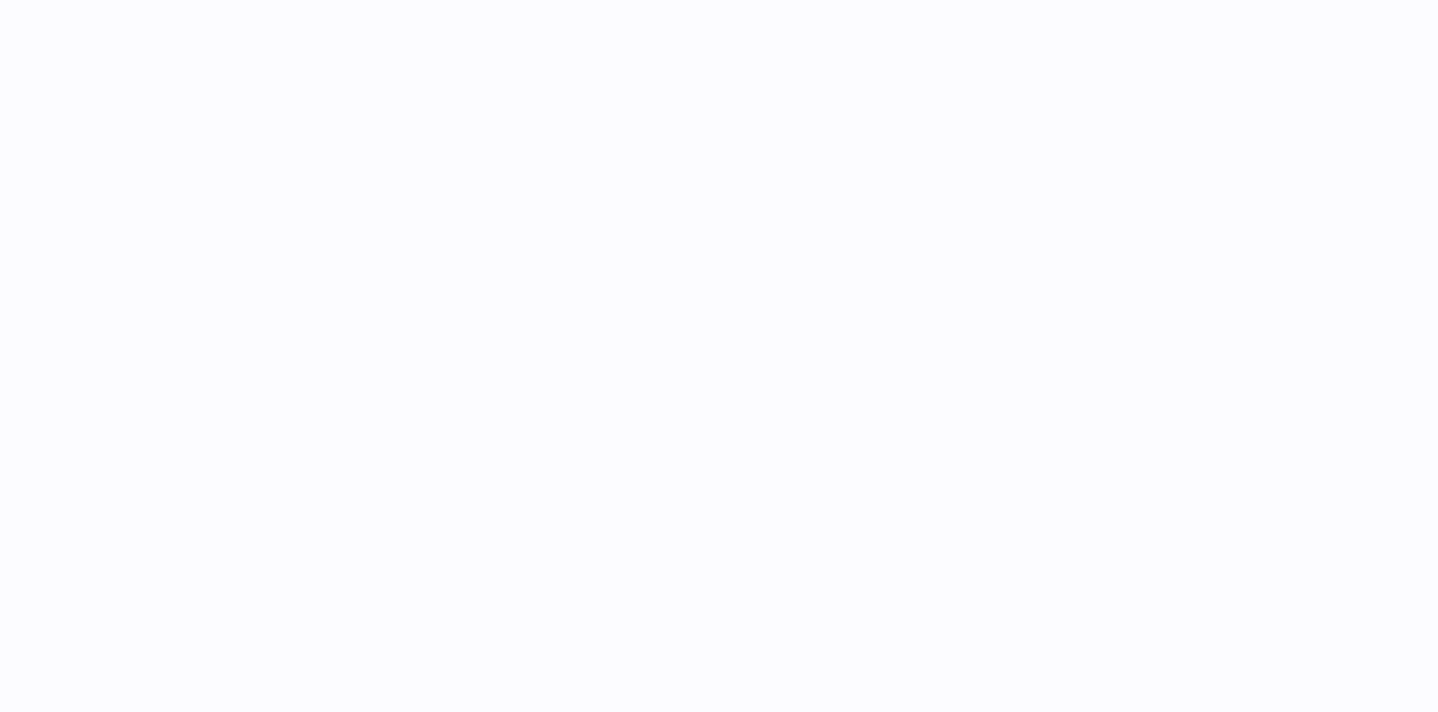 scroll, scrollTop: 0, scrollLeft: 0, axis: both 